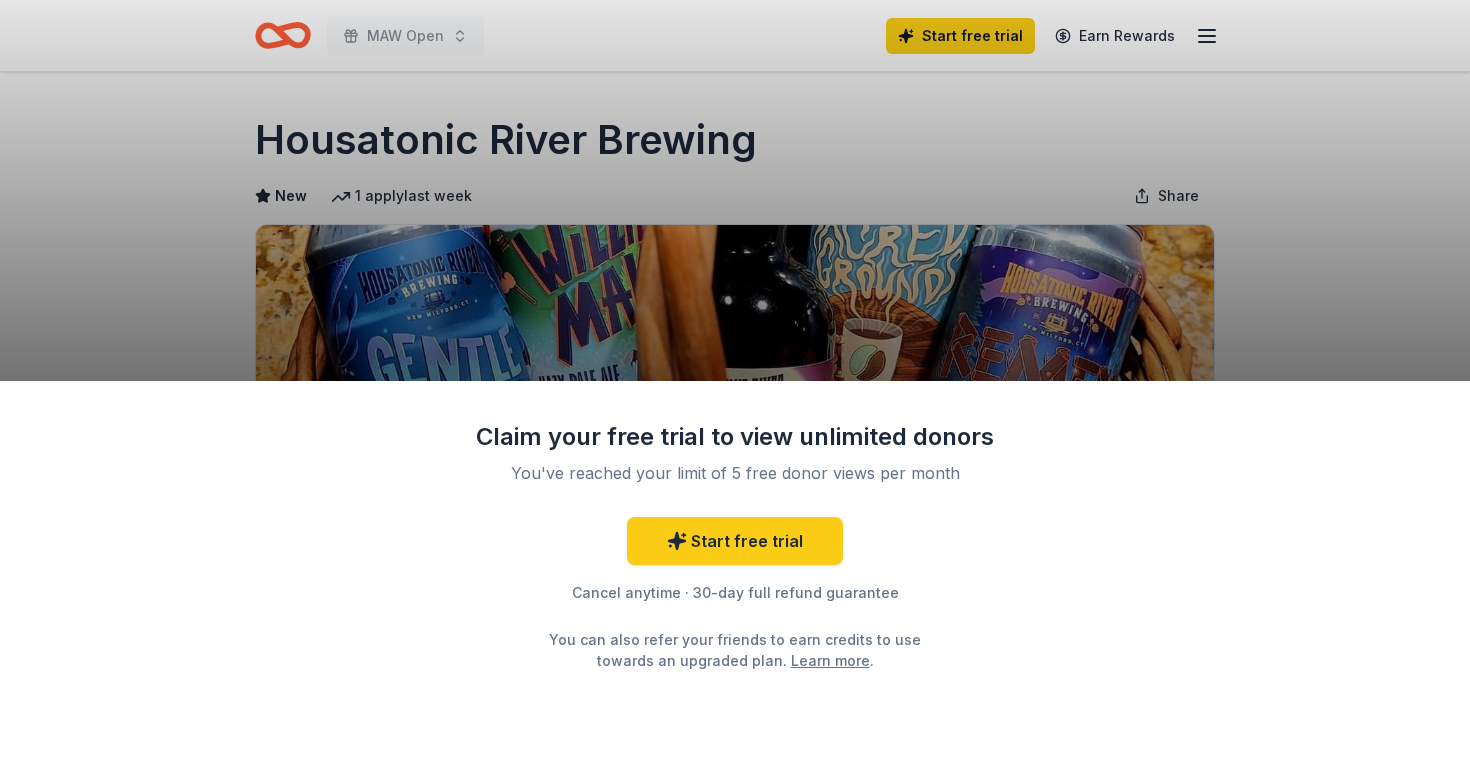 scroll, scrollTop: 0, scrollLeft: 0, axis: both 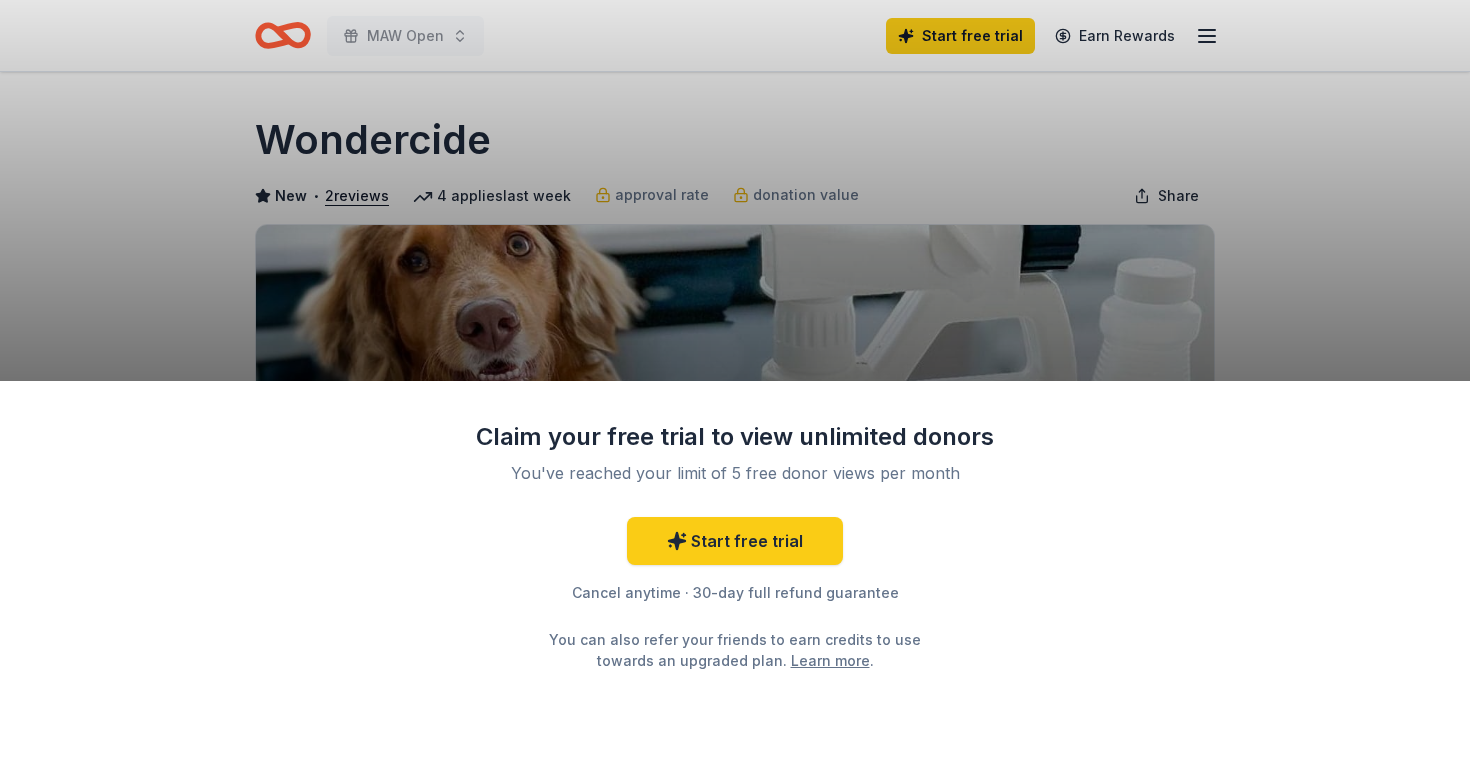 drag, startPoint x: 508, startPoint y: 141, endPoint x: 273, endPoint y: 138, distance: 235.01915 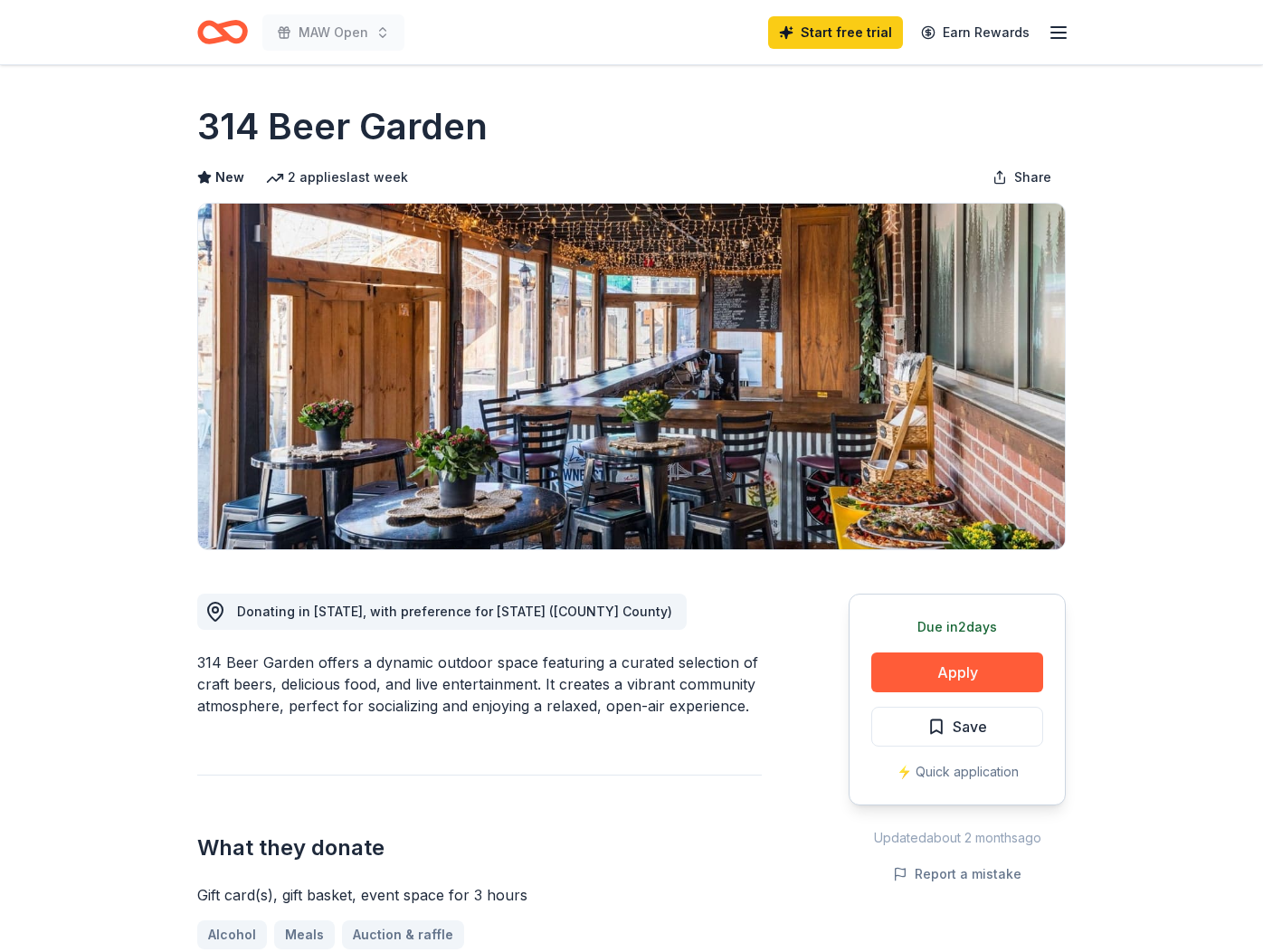 scroll, scrollTop: 0, scrollLeft: 0, axis: both 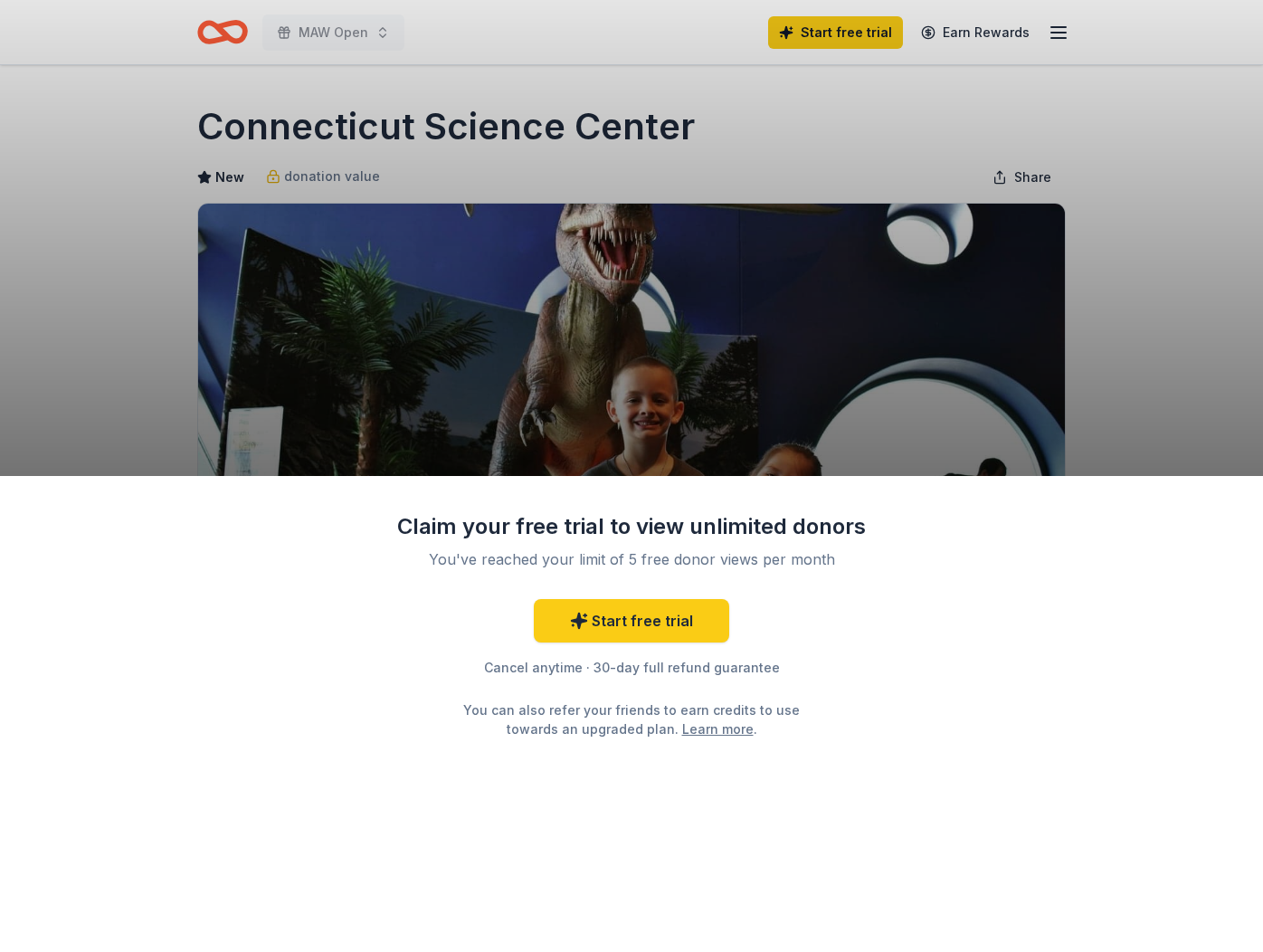 drag, startPoint x: 629, startPoint y: 119, endPoint x: 619, endPoint y: 119, distance: 10 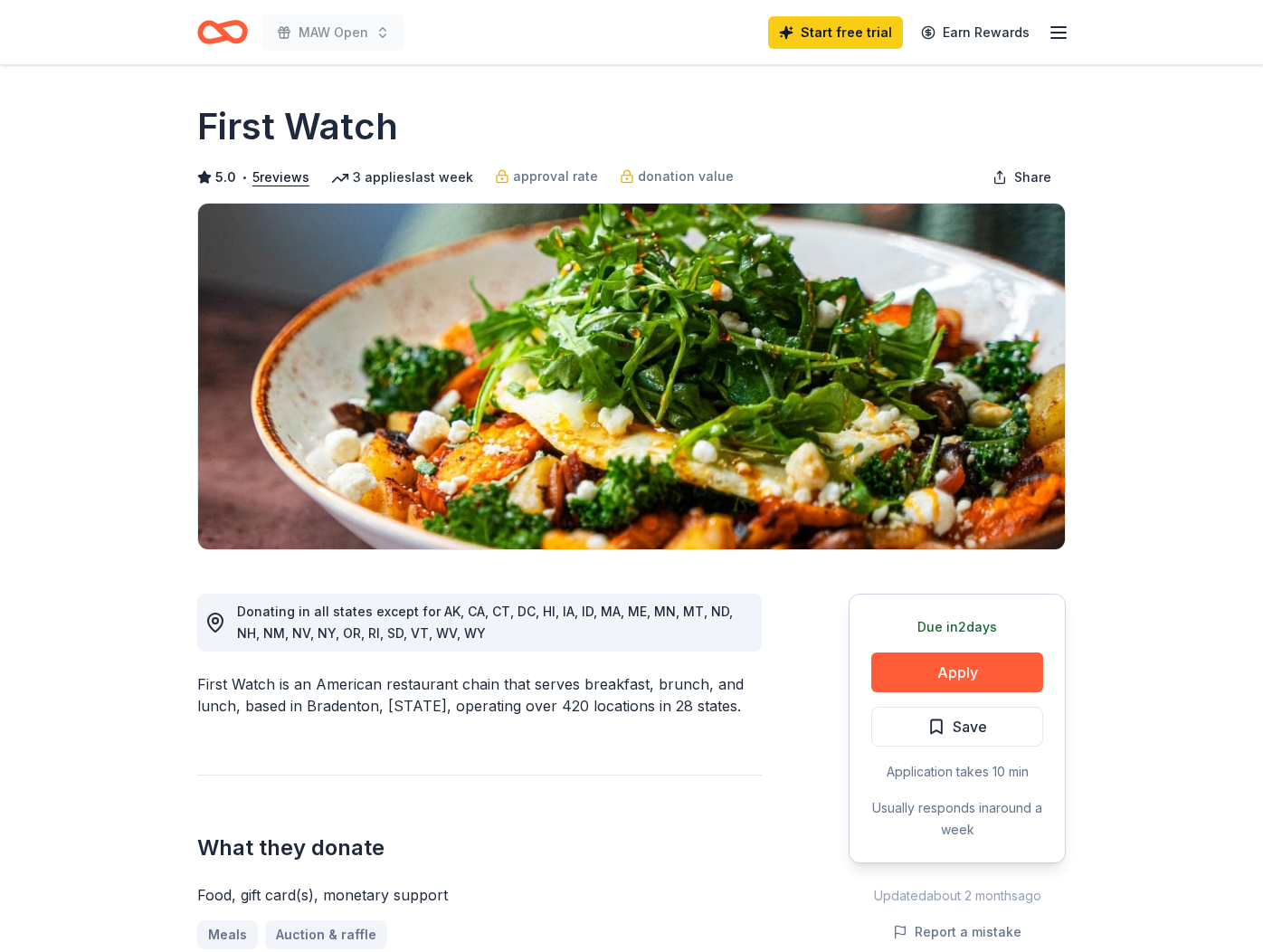 scroll, scrollTop: 0, scrollLeft: 0, axis: both 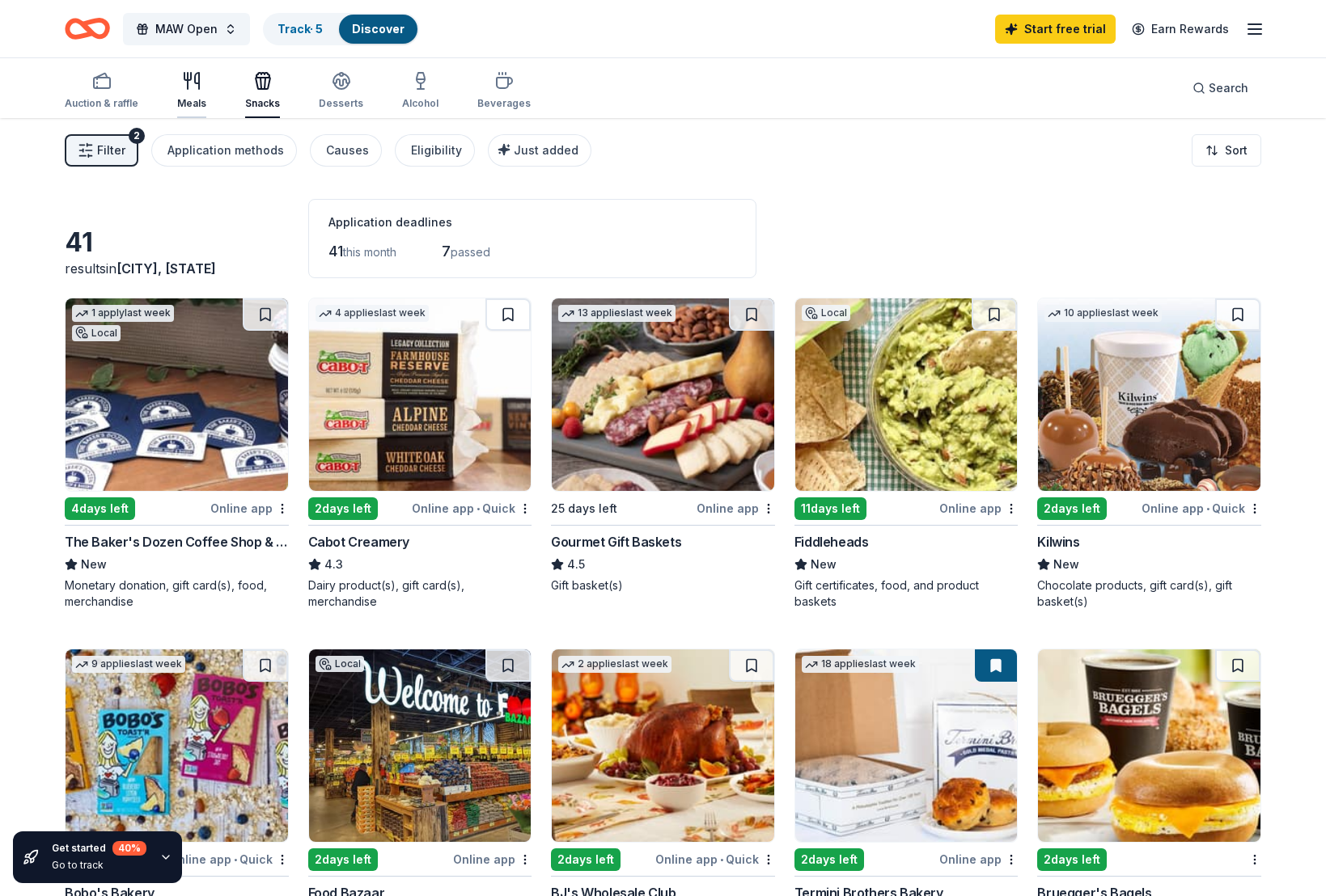 click 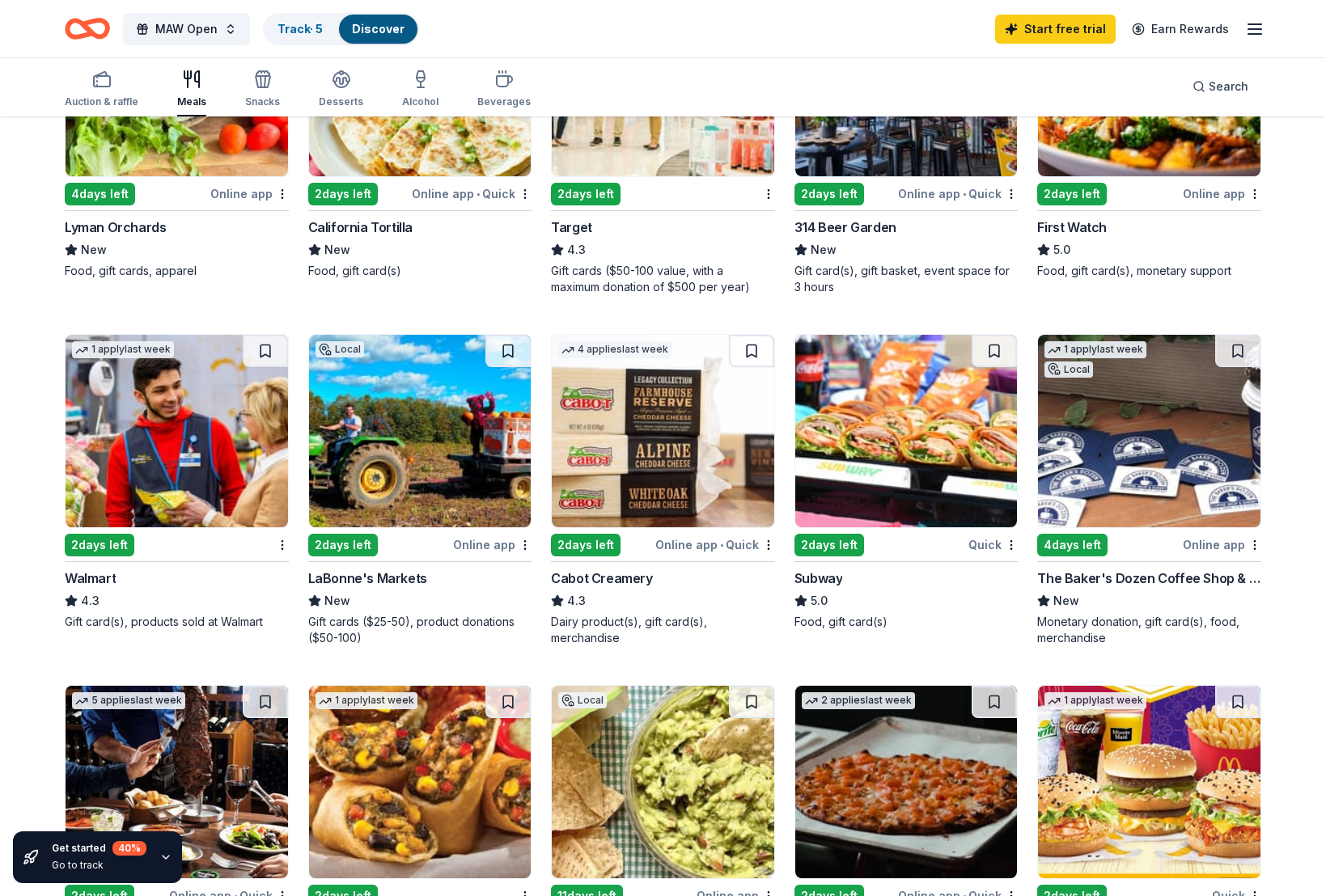 scroll, scrollTop: 0, scrollLeft: 0, axis: both 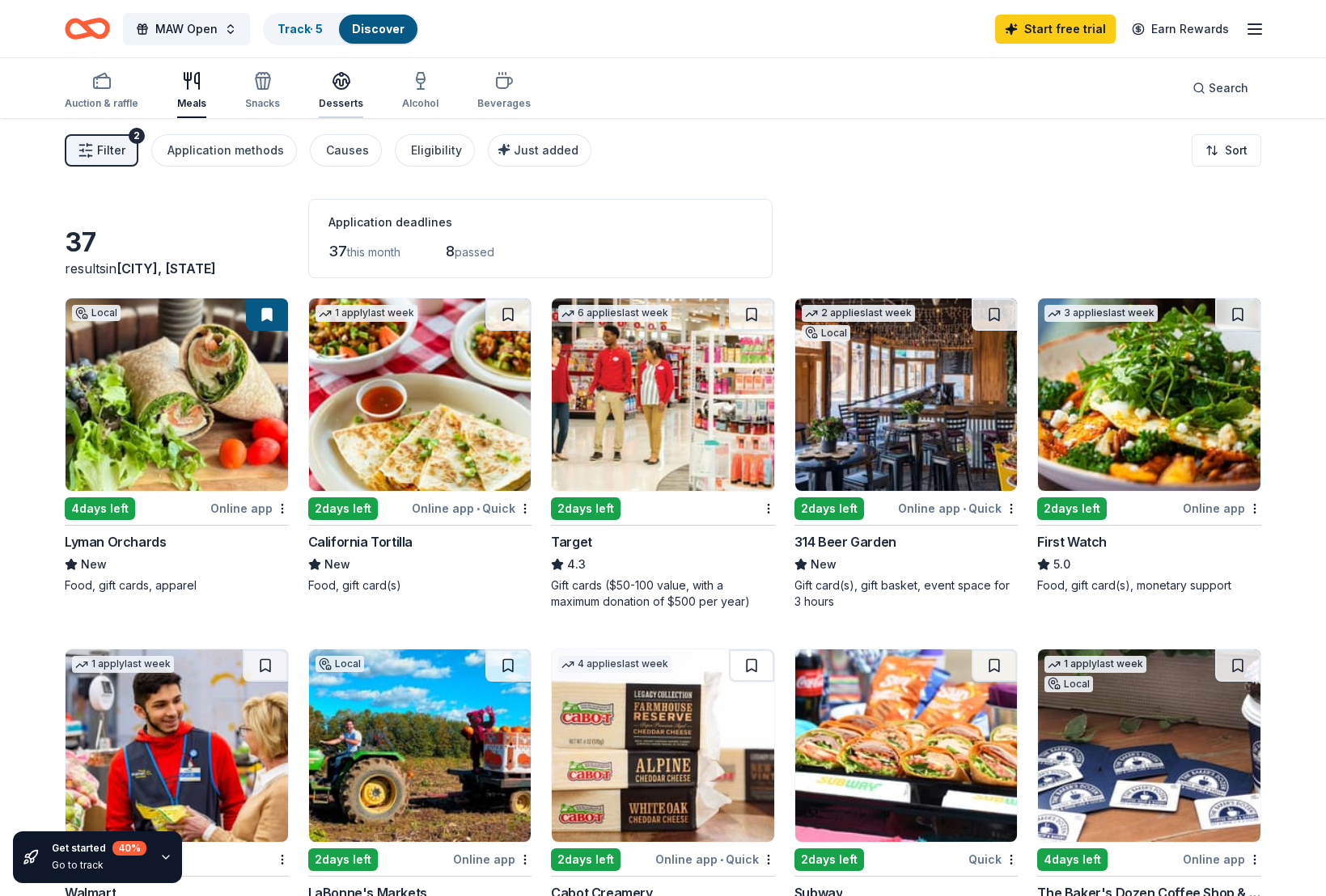 click on "Desserts" at bounding box center [341, 104] 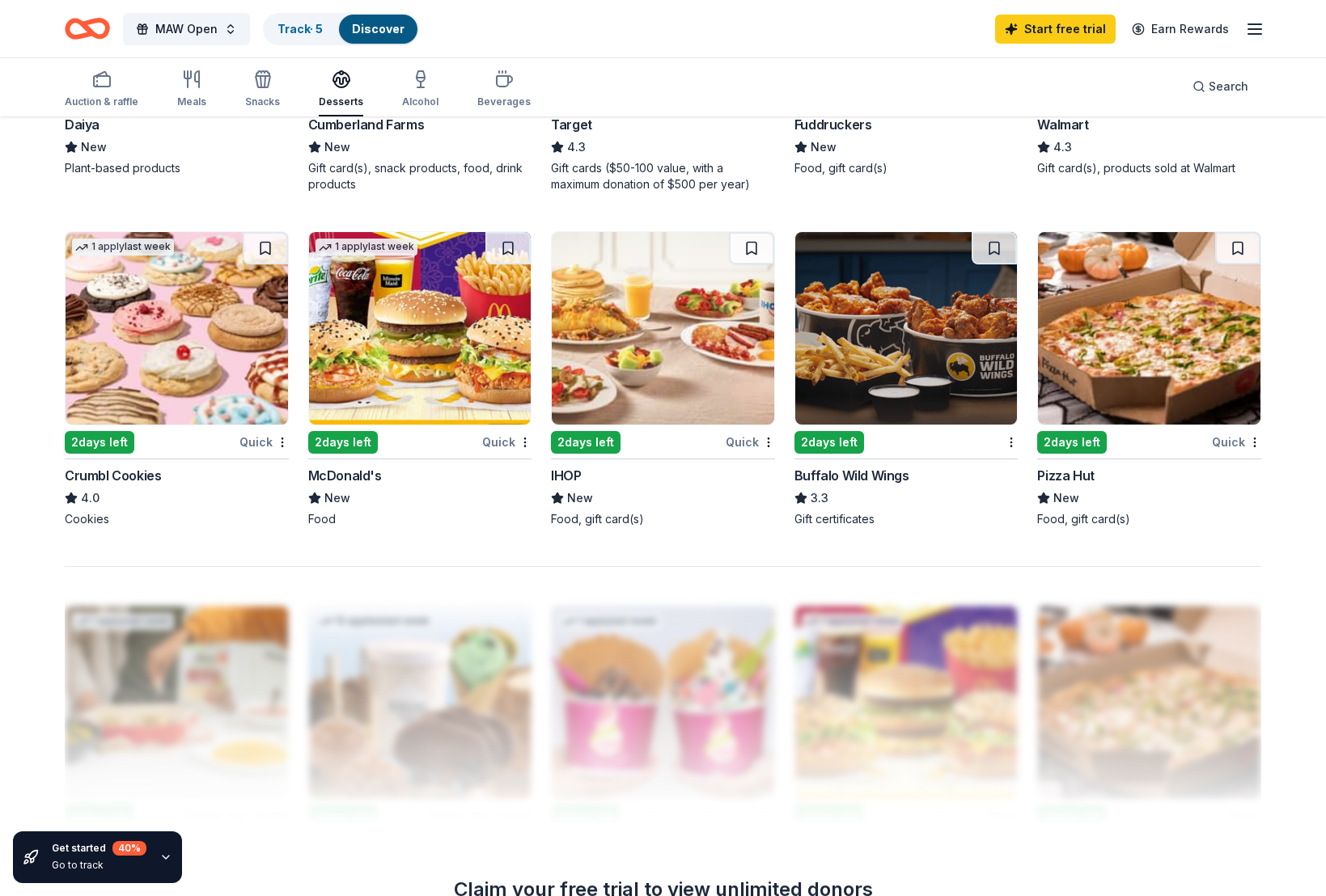 scroll, scrollTop: 0, scrollLeft: 0, axis: both 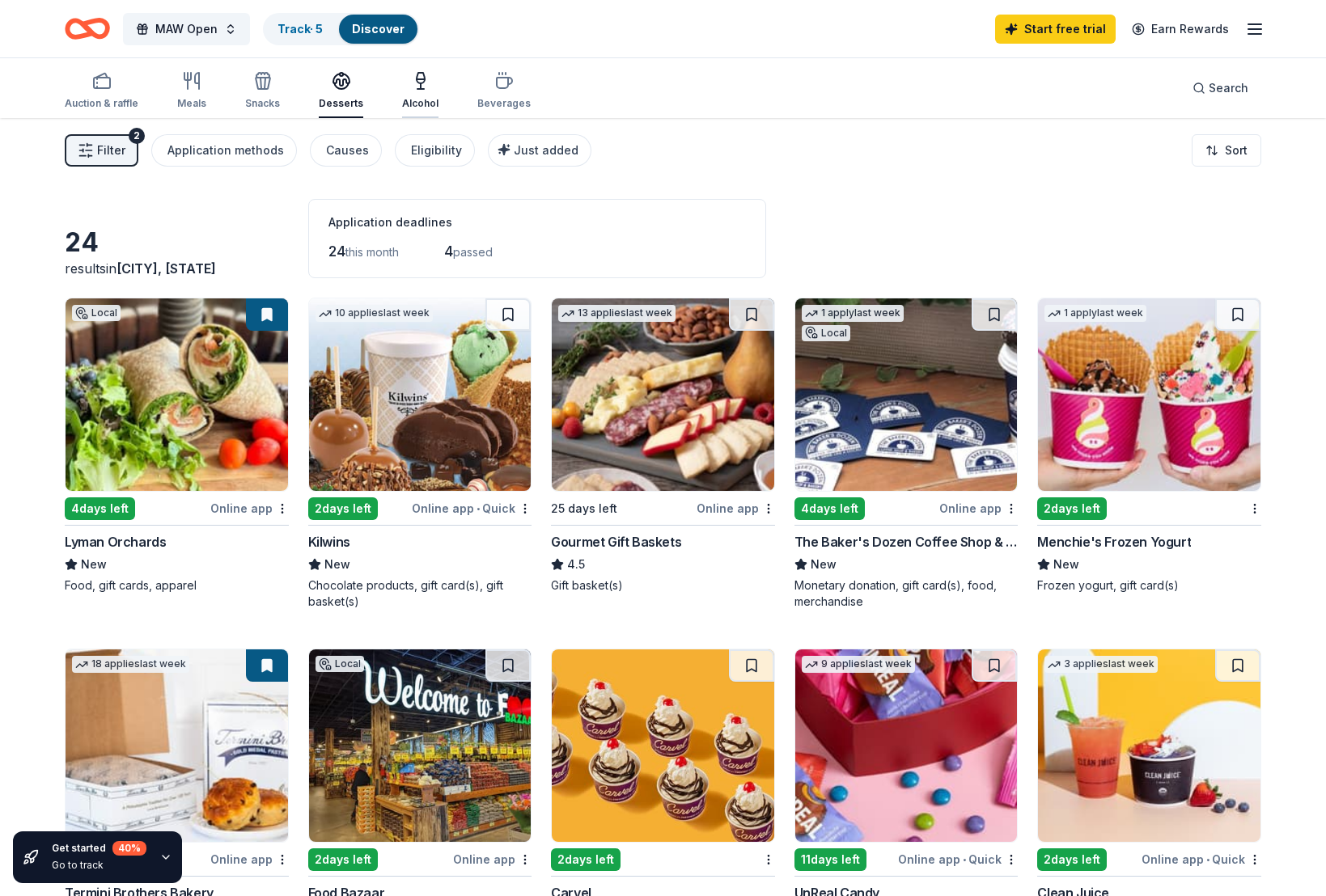 click on "Alcohol" at bounding box center [420, 104] 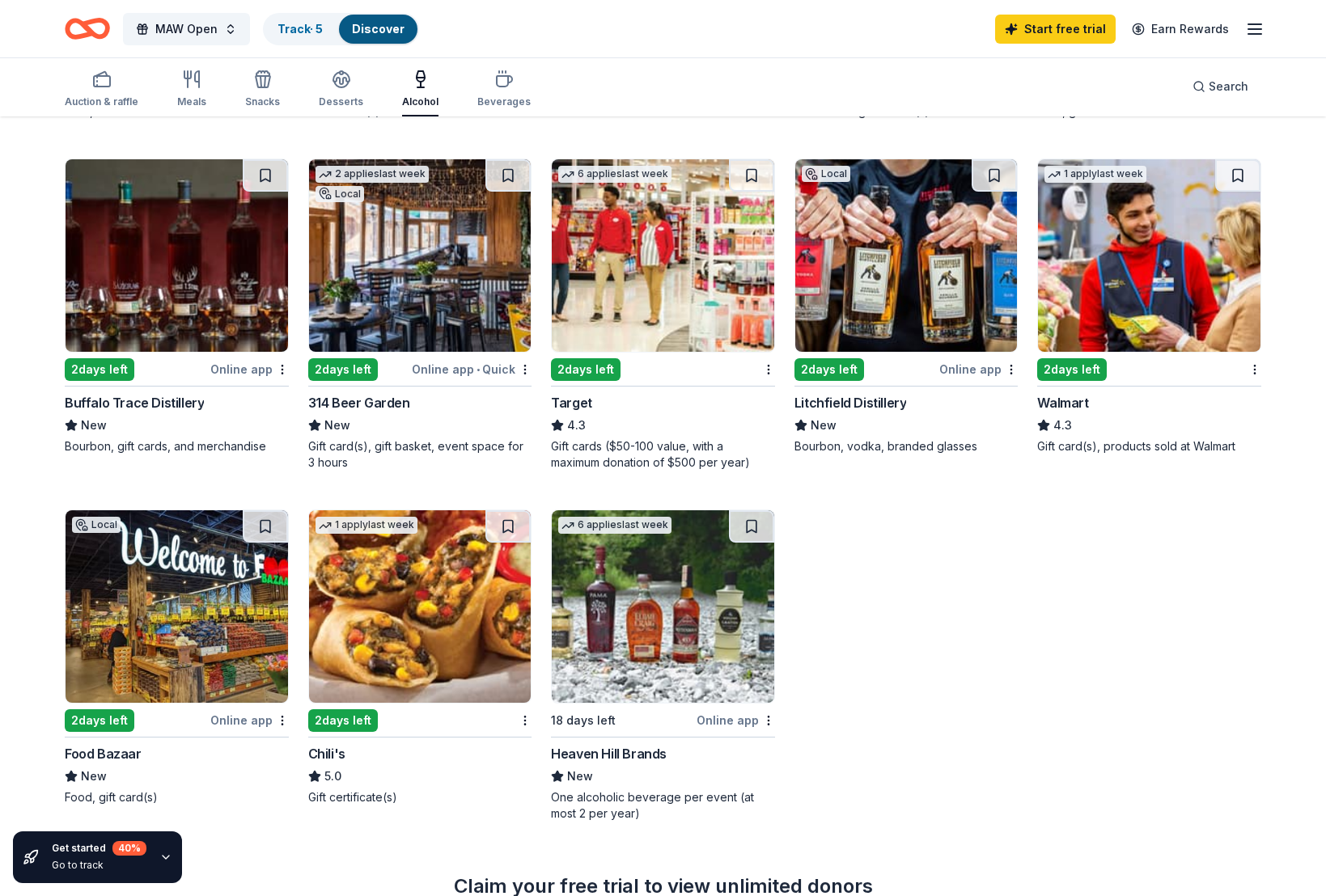 scroll, scrollTop: 1, scrollLeft: 0, axis: vertical 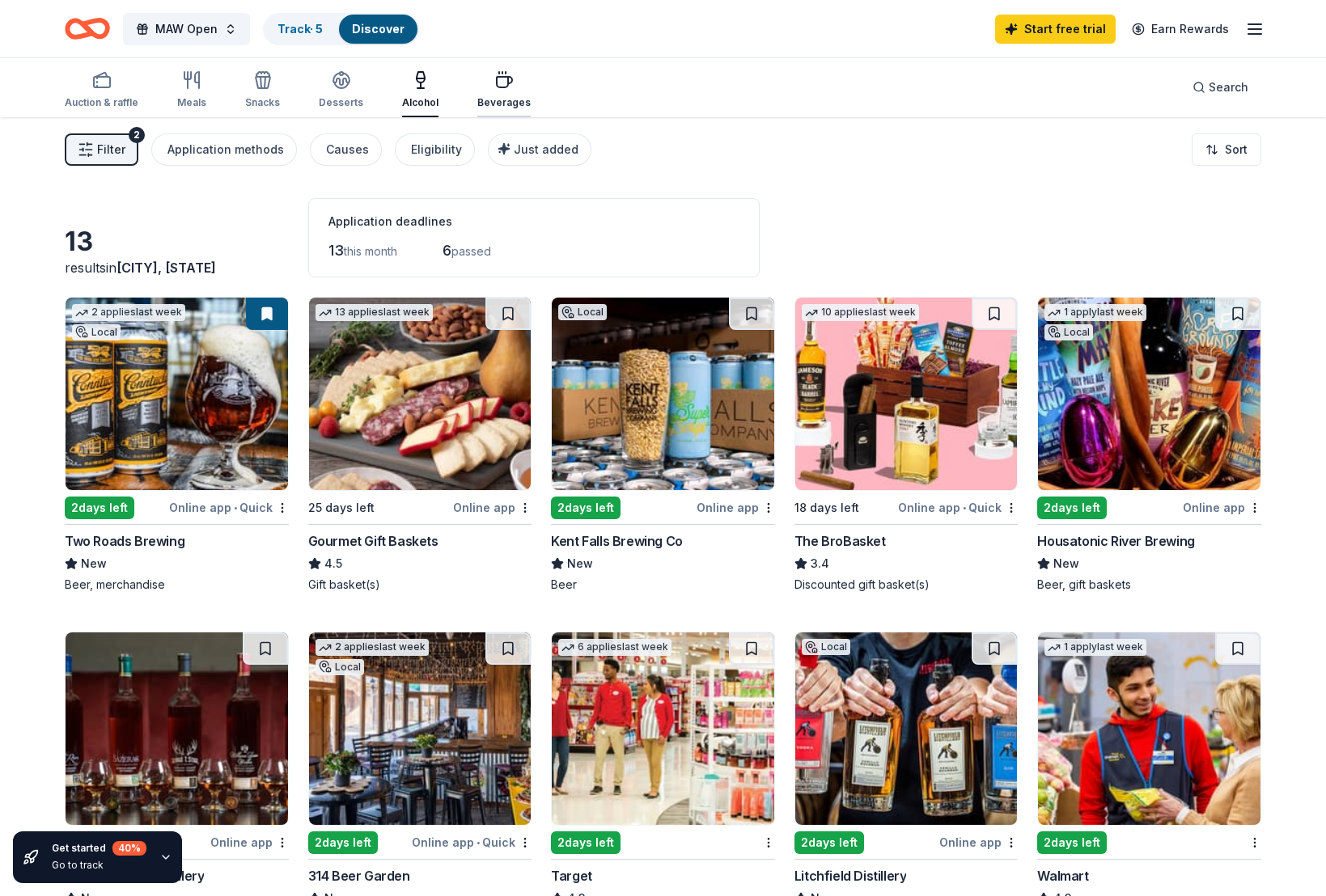 click on "Beverages" at bounding box center [504, 90] 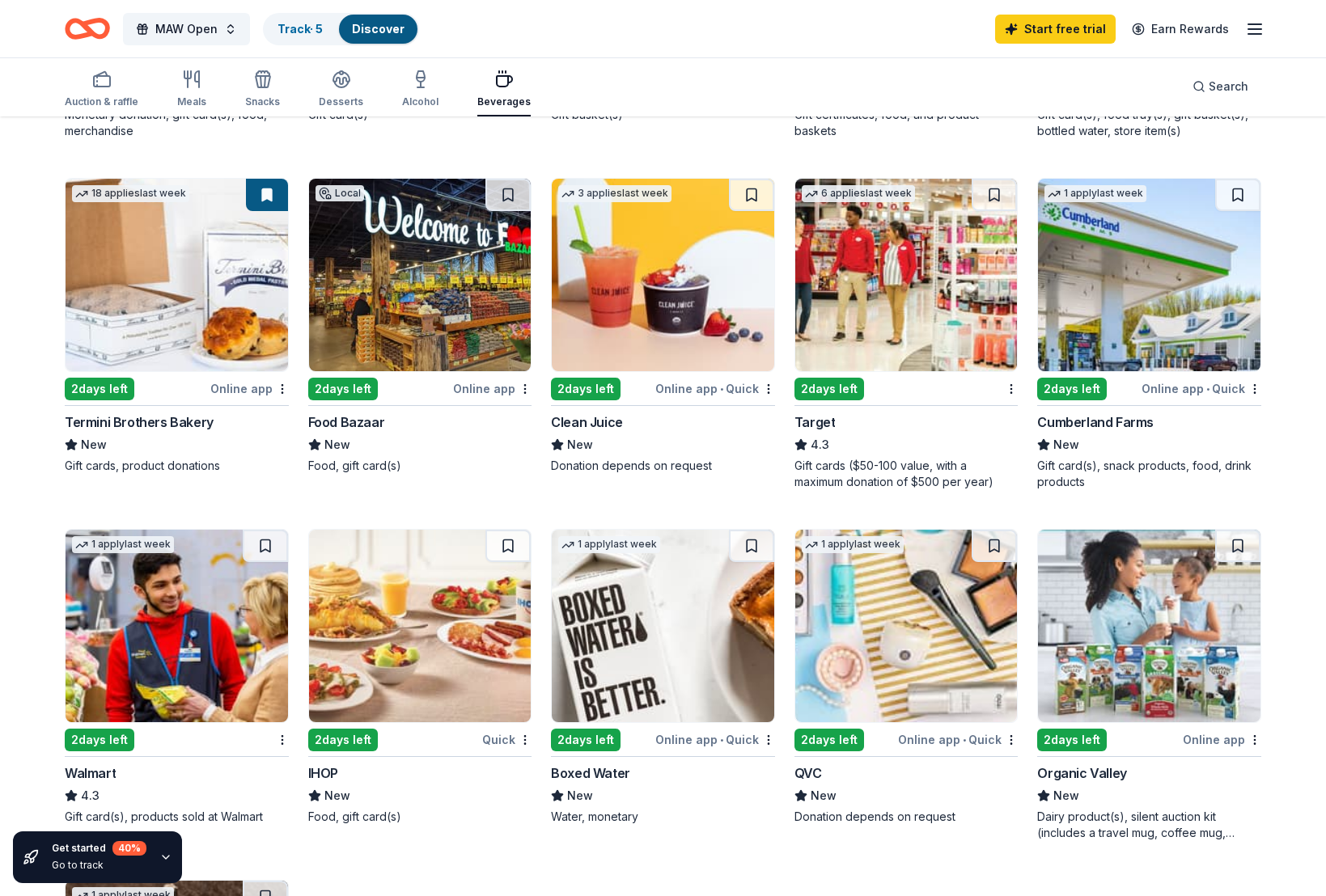 scroll, scrollTop: 378, scrollLeft: 0, axis: vertical 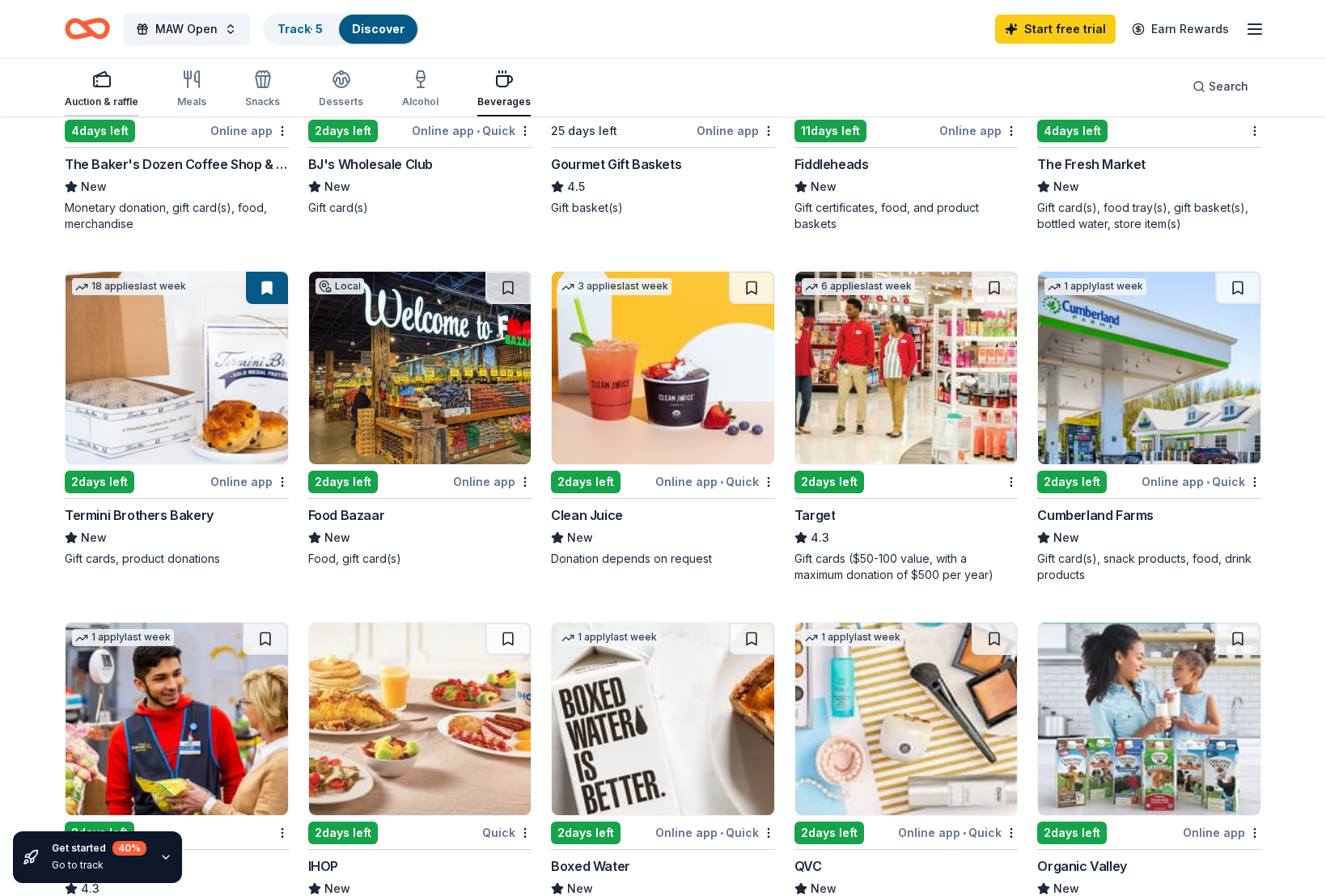 click 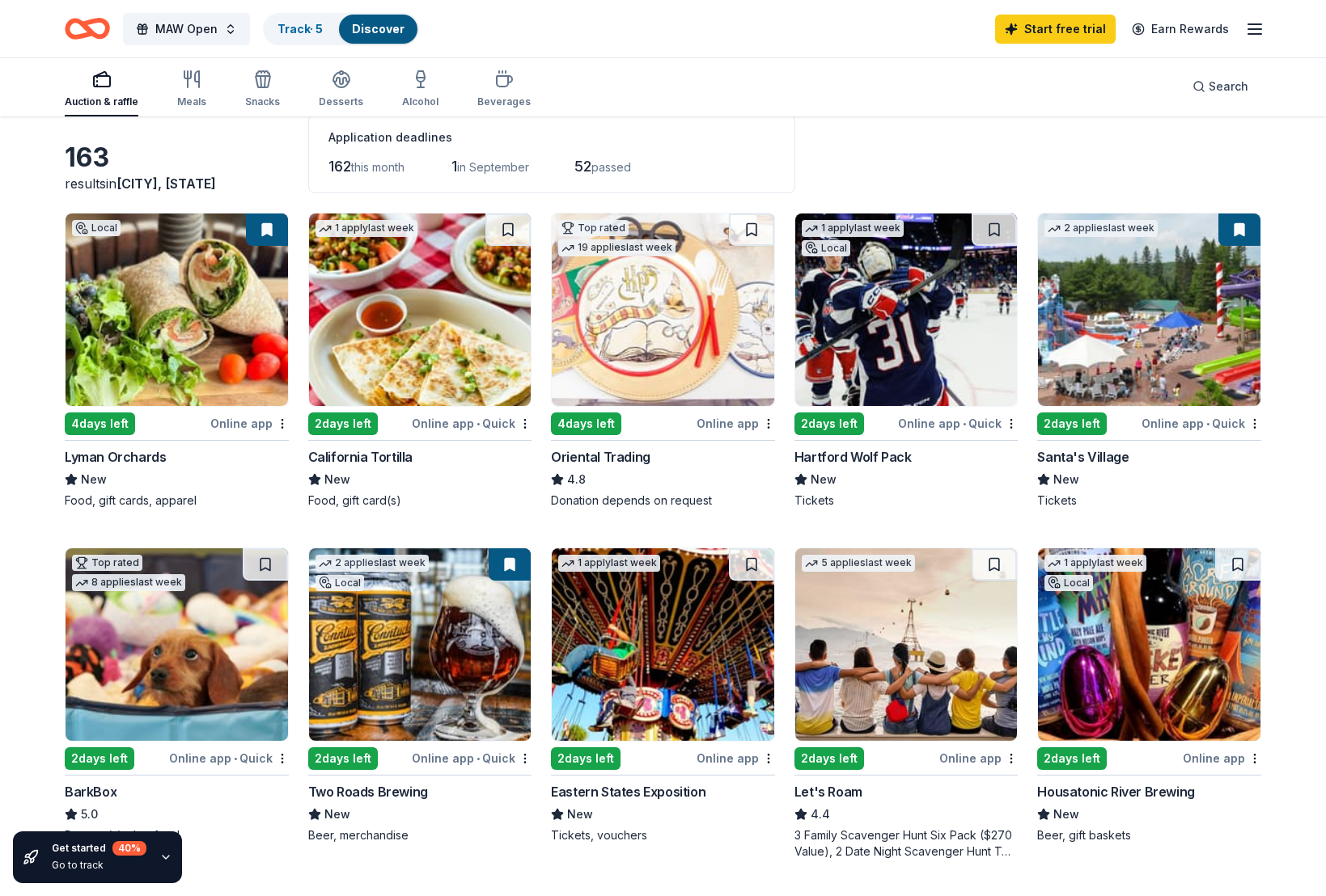 scroll, scrollTop: 0, scrollLeft: 0, axis: both 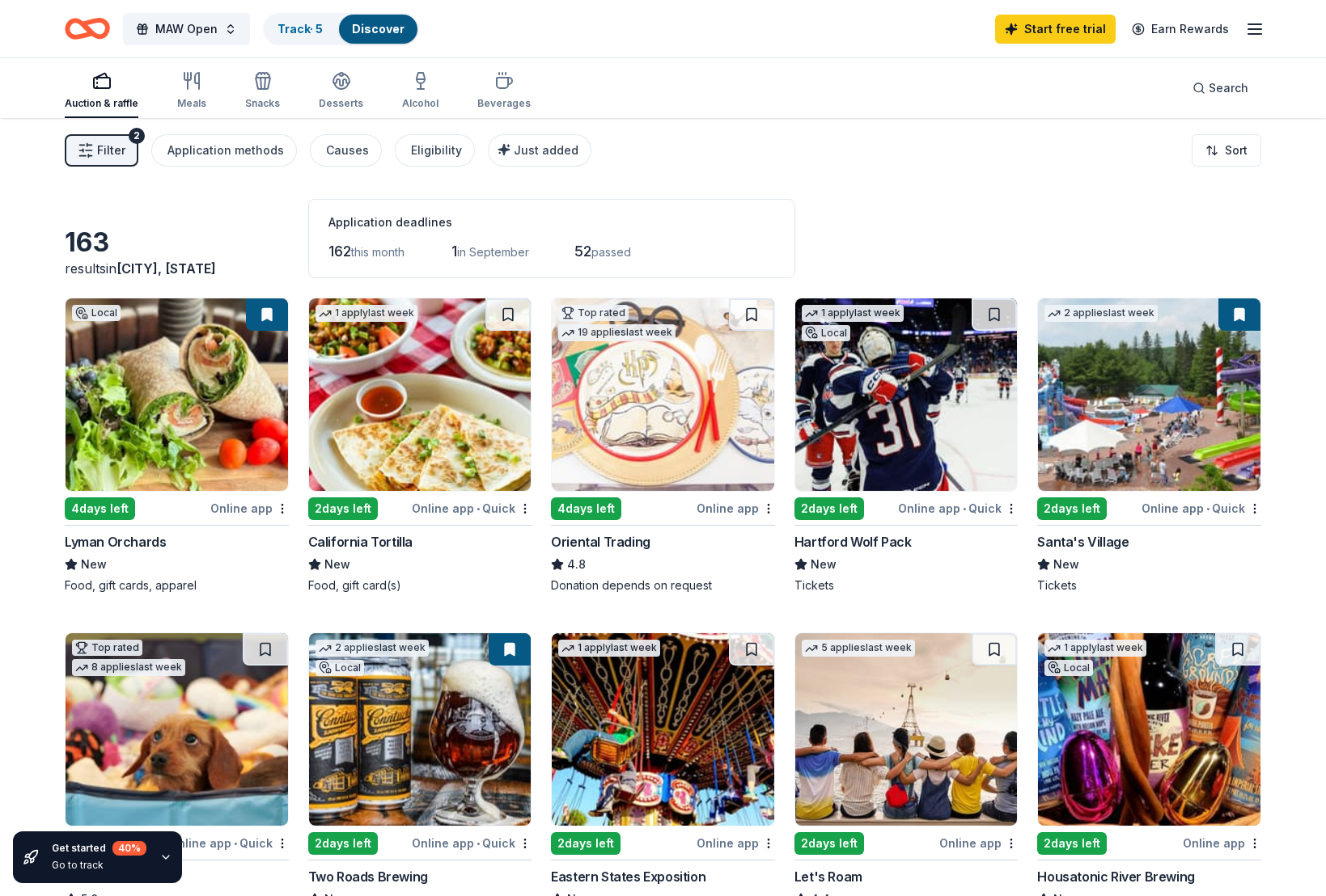 click on "Filter" at bounding box center [111, 150] 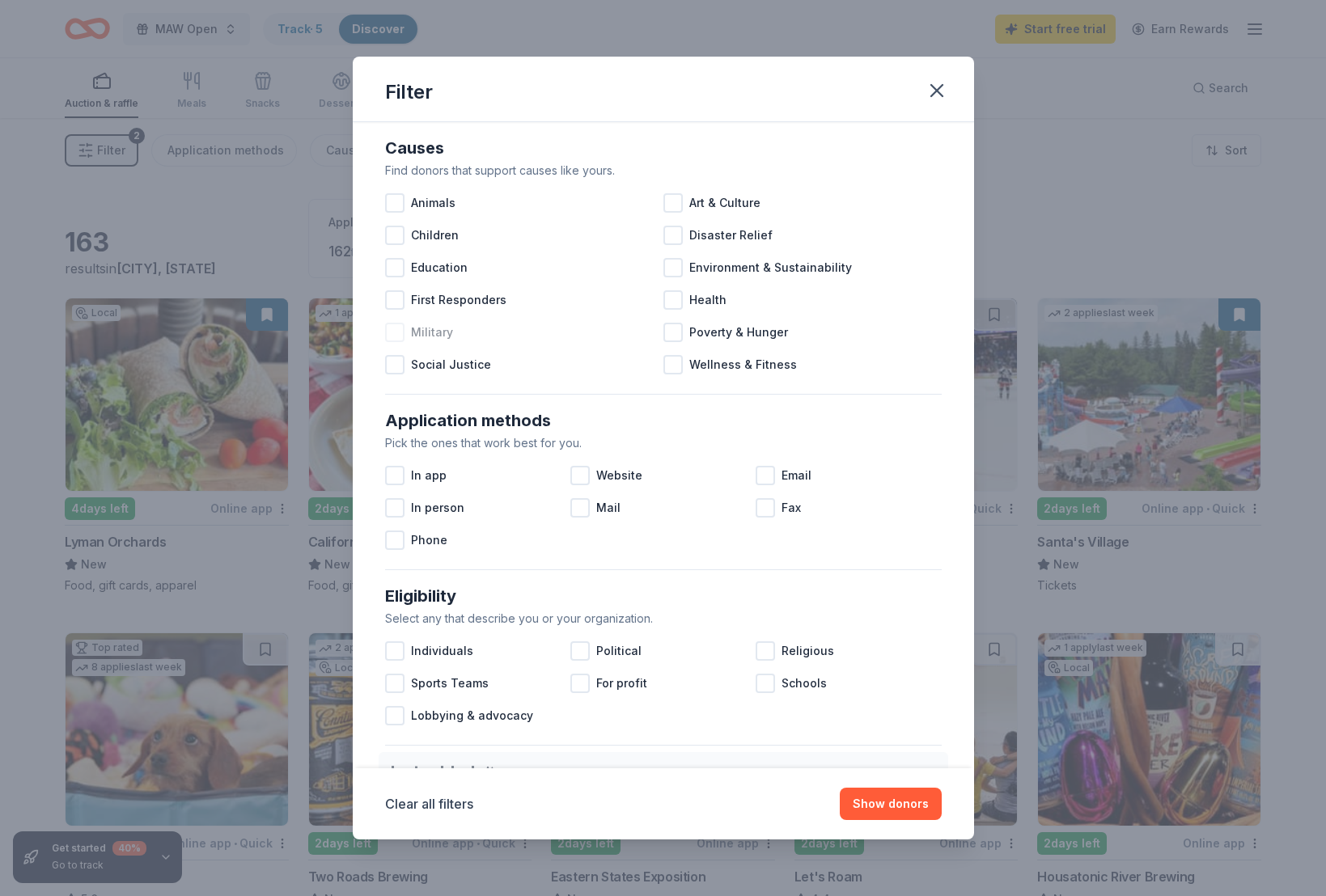 scroll, scrollTop: 16, scrollLeft: 0, axis: vertical 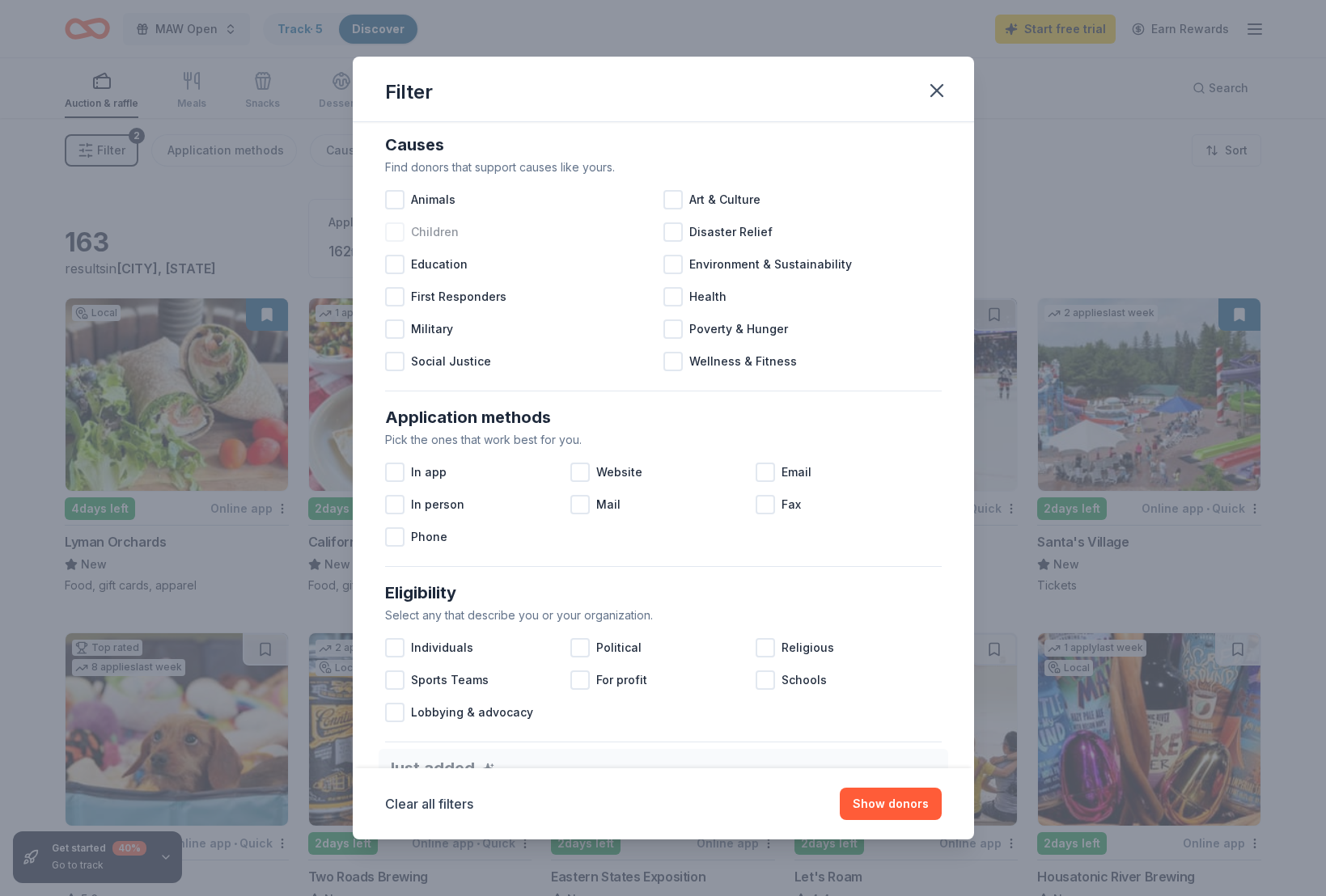 click on "Children" at bounding box center [434, 232] 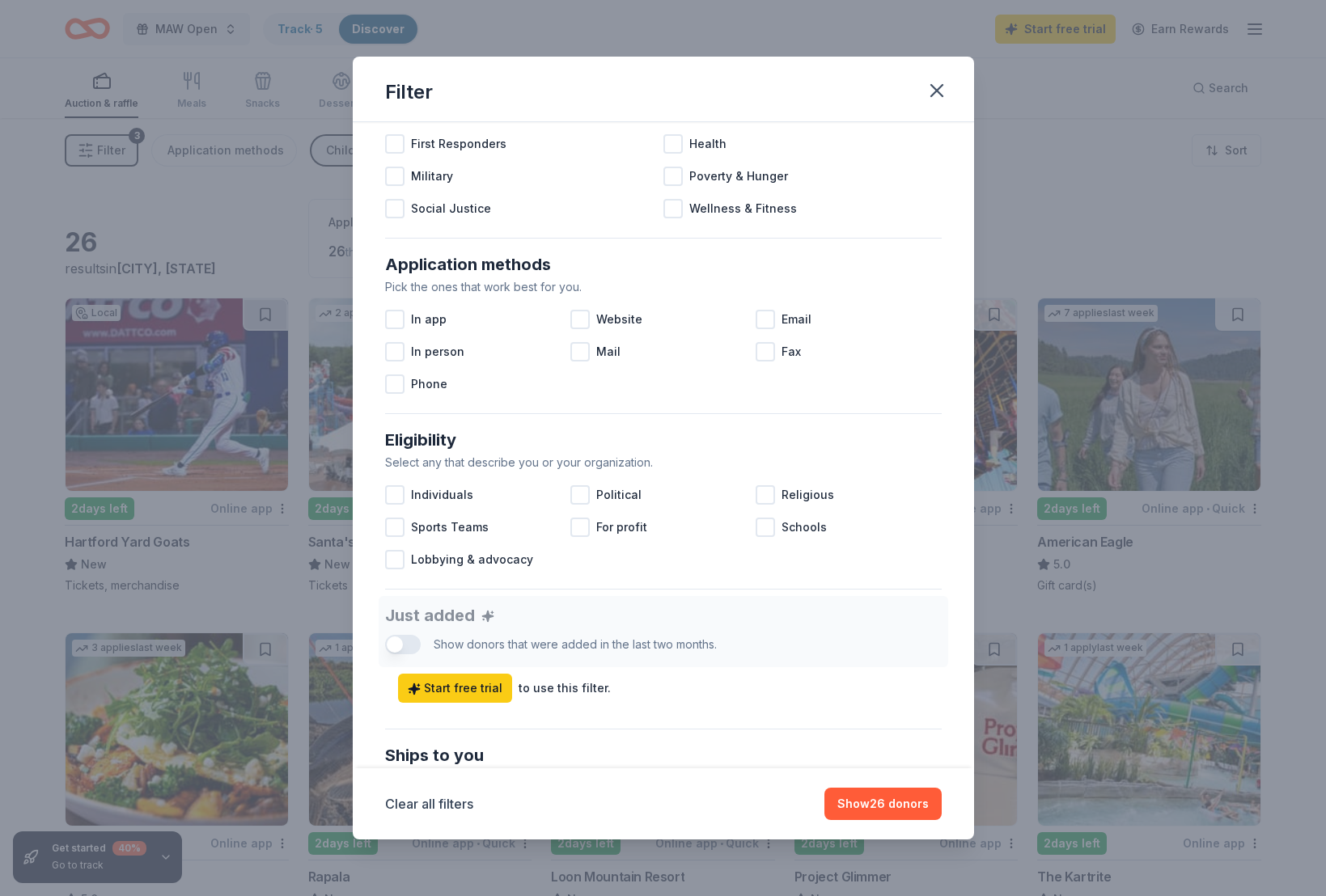 scroll, scrollTop: 0, scrollLeft: 0, axis: both 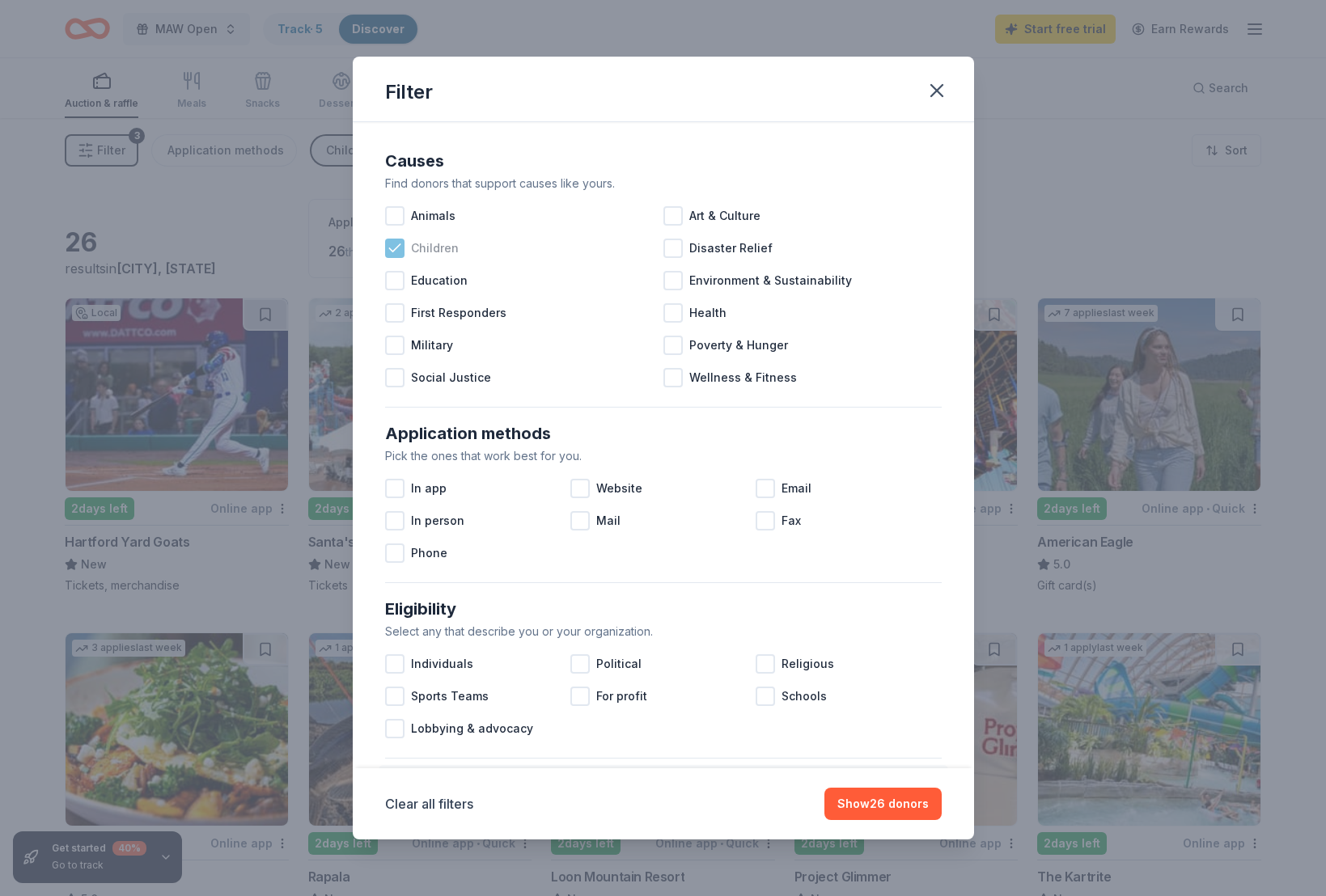 click 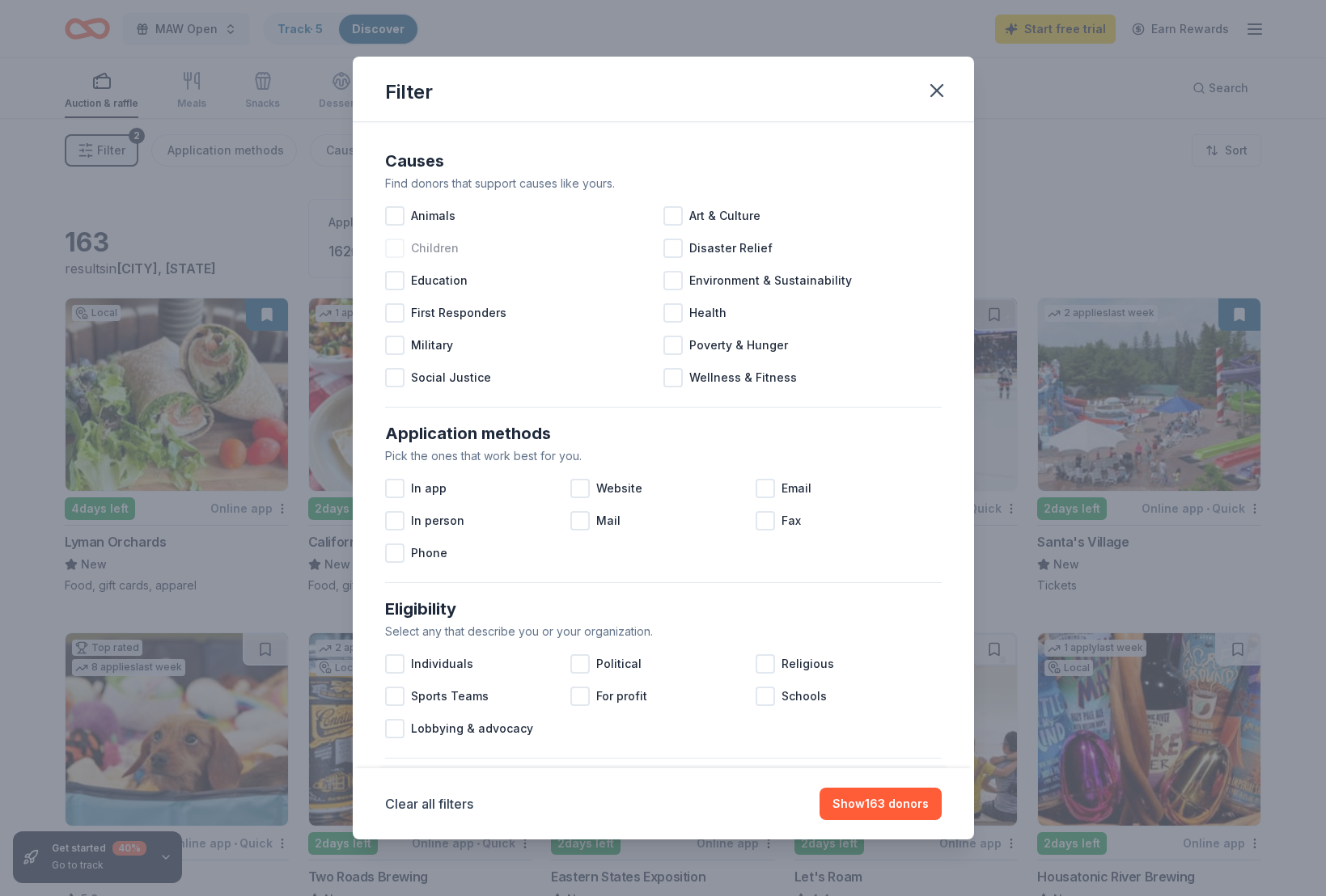 click on "Application methods" at bounding box center [663, 433] 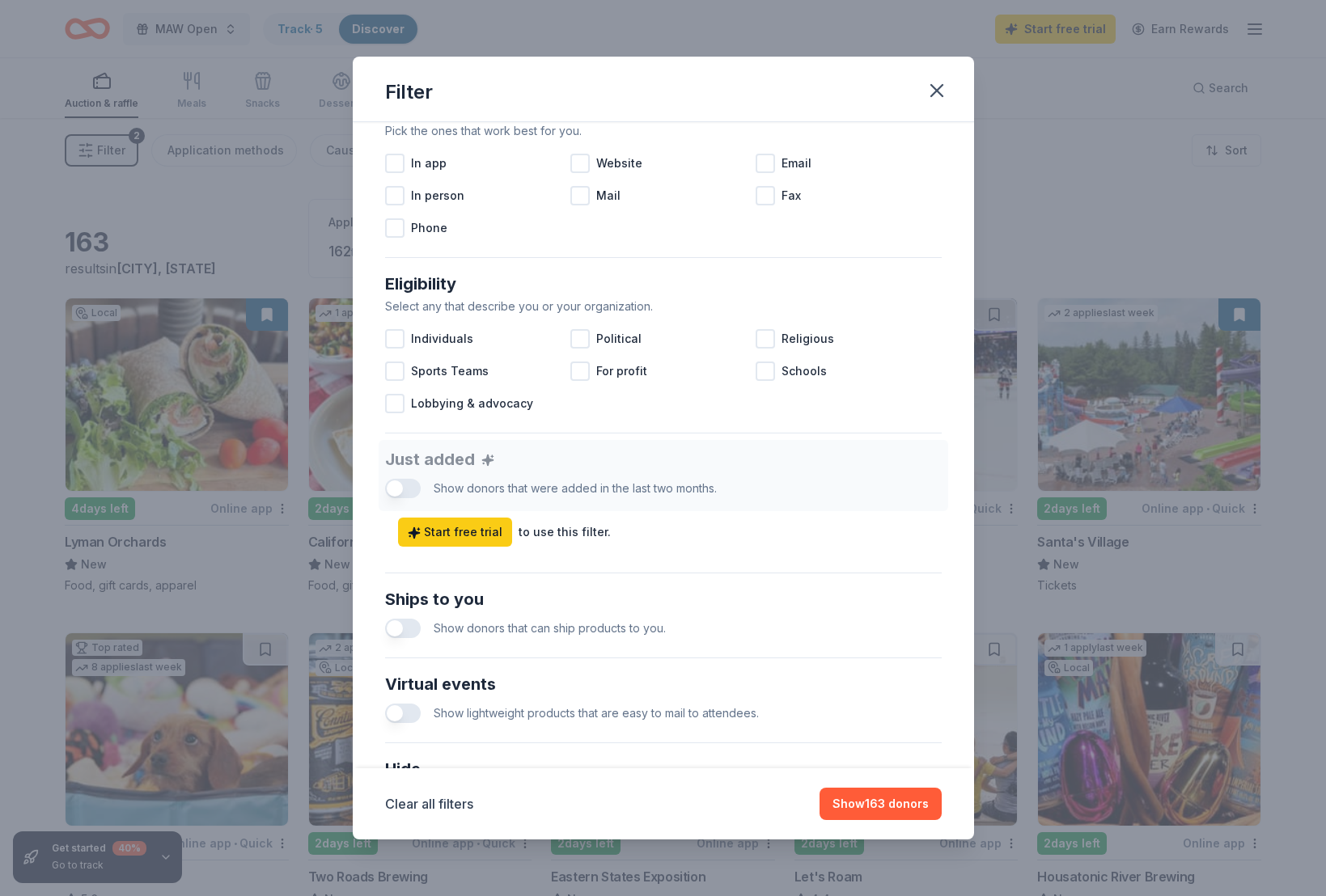 scroll, scrollTop: 328, scrollLeft: 0, axis: vertical 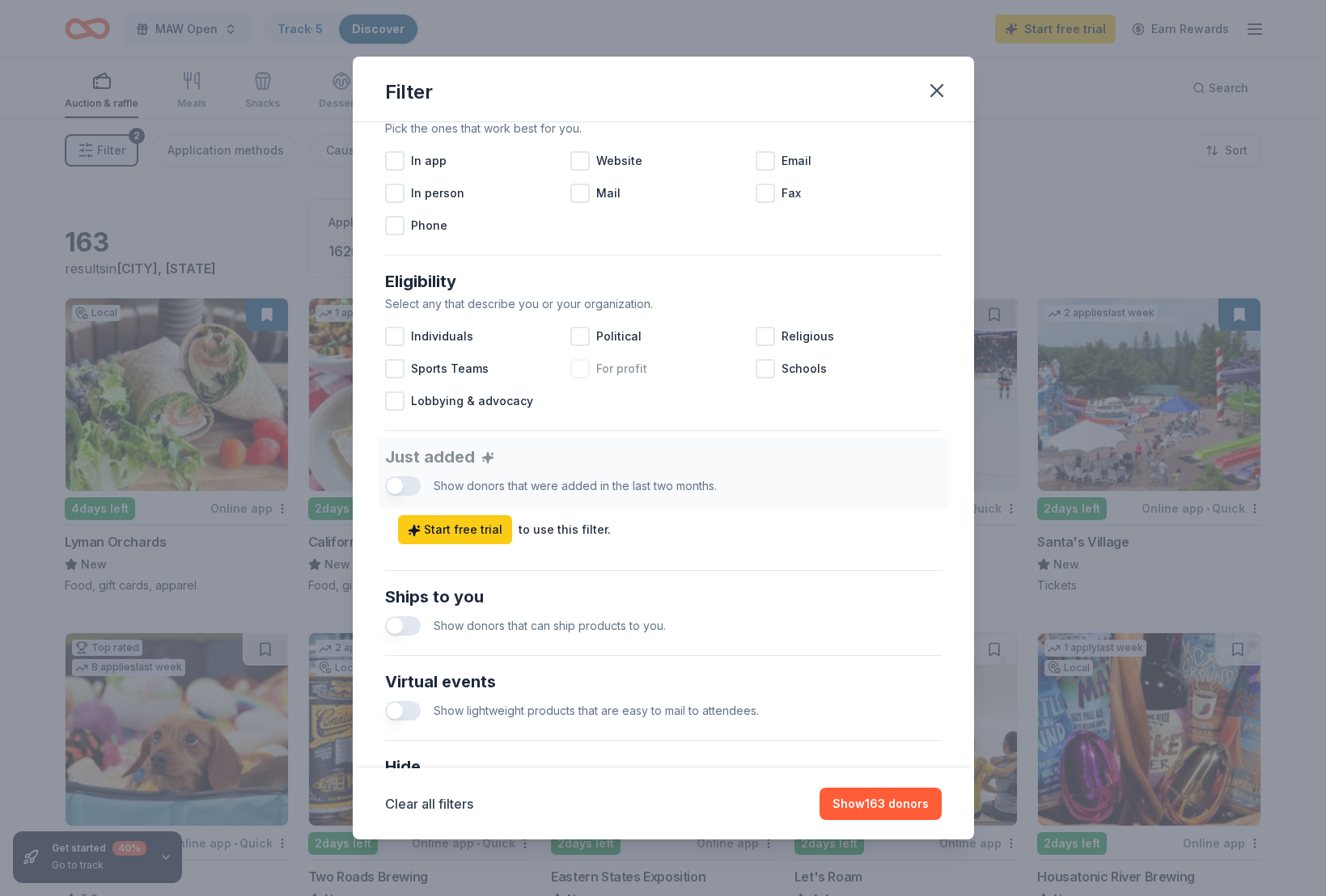click on "For profit" at bounding box center (621, 369) 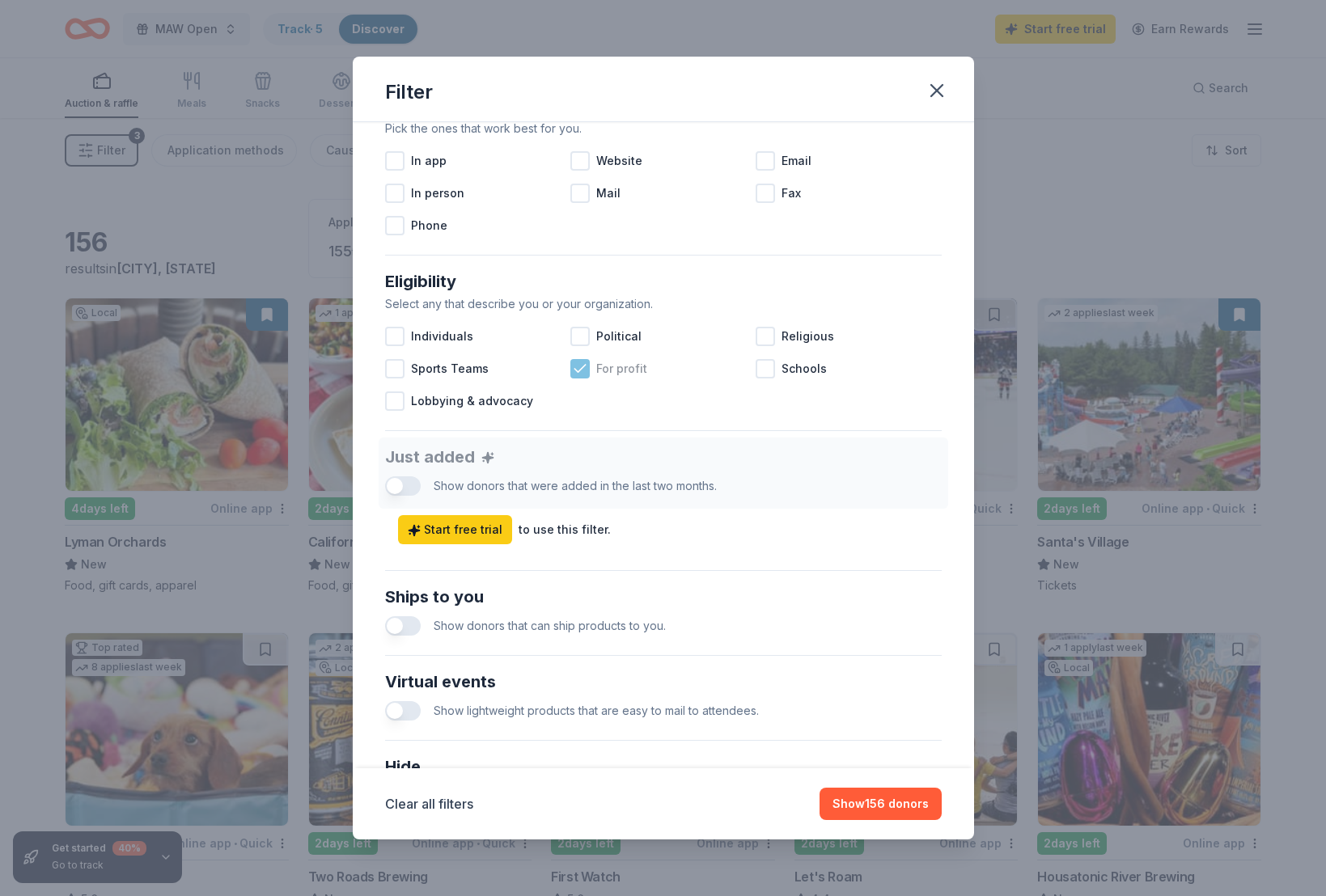 click on "For profit" at bounding box center [621, 369] 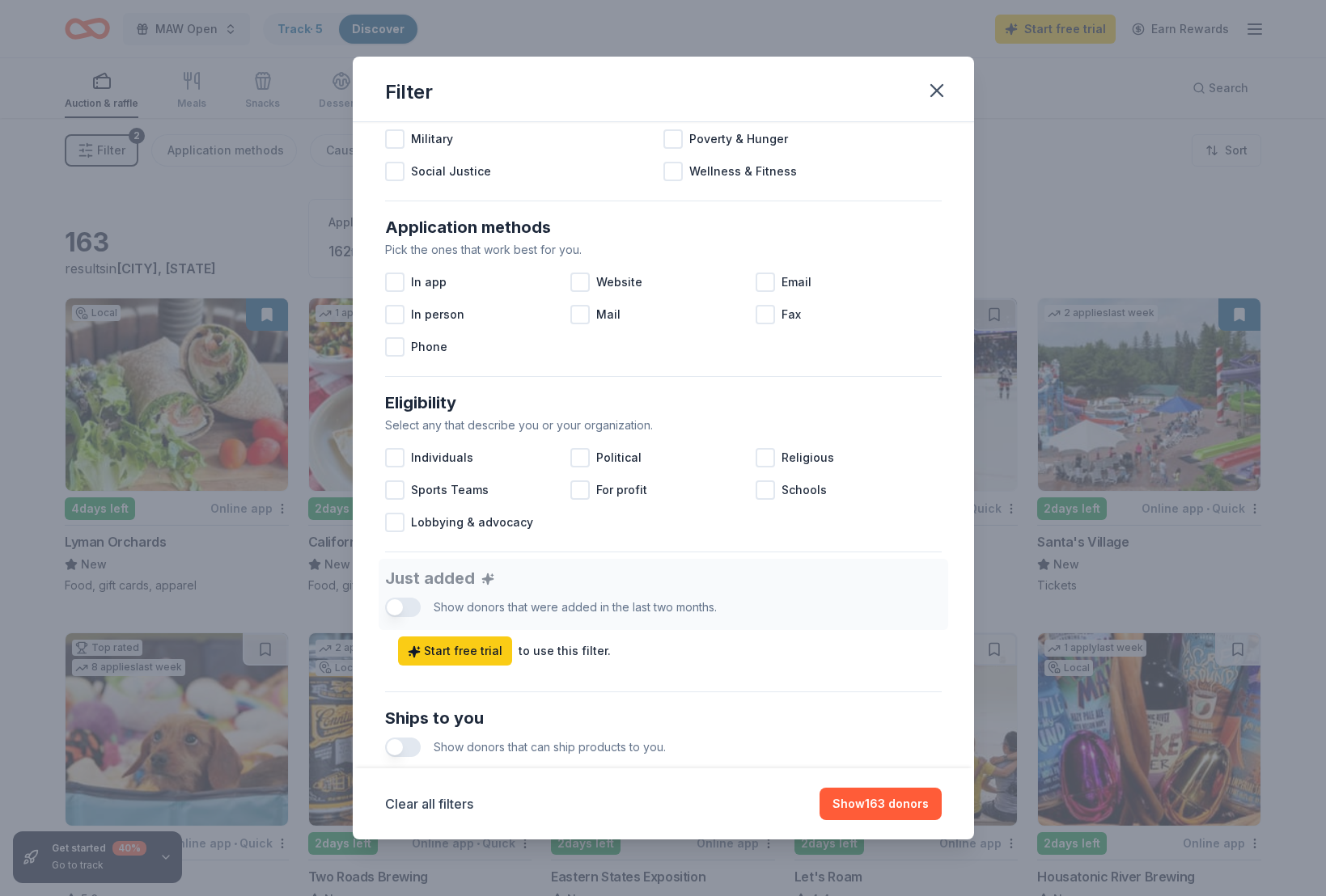 scroll, scrollTop: 0, scrollLeft: 0, axis: both 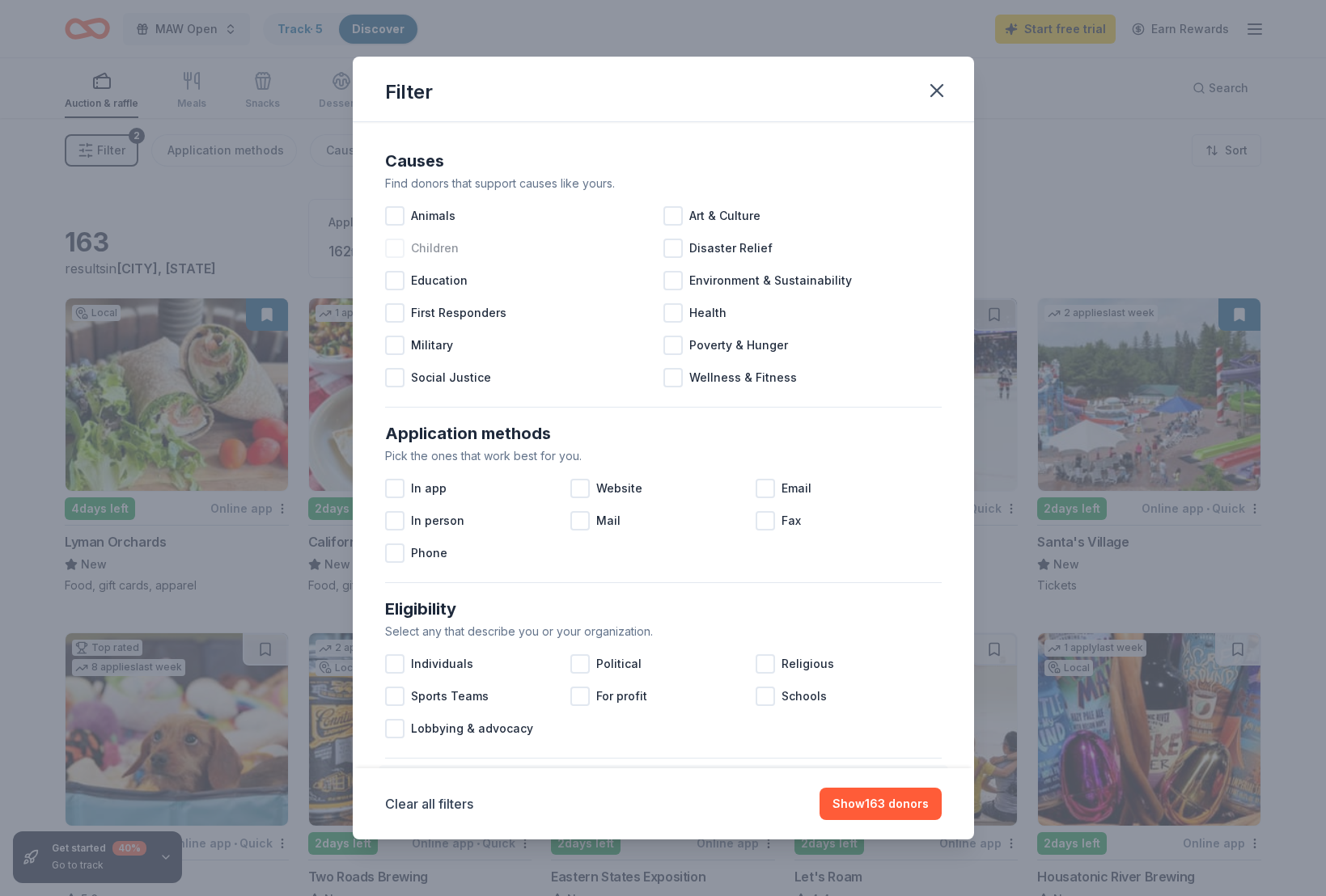 click at bounding box center (395, 248) 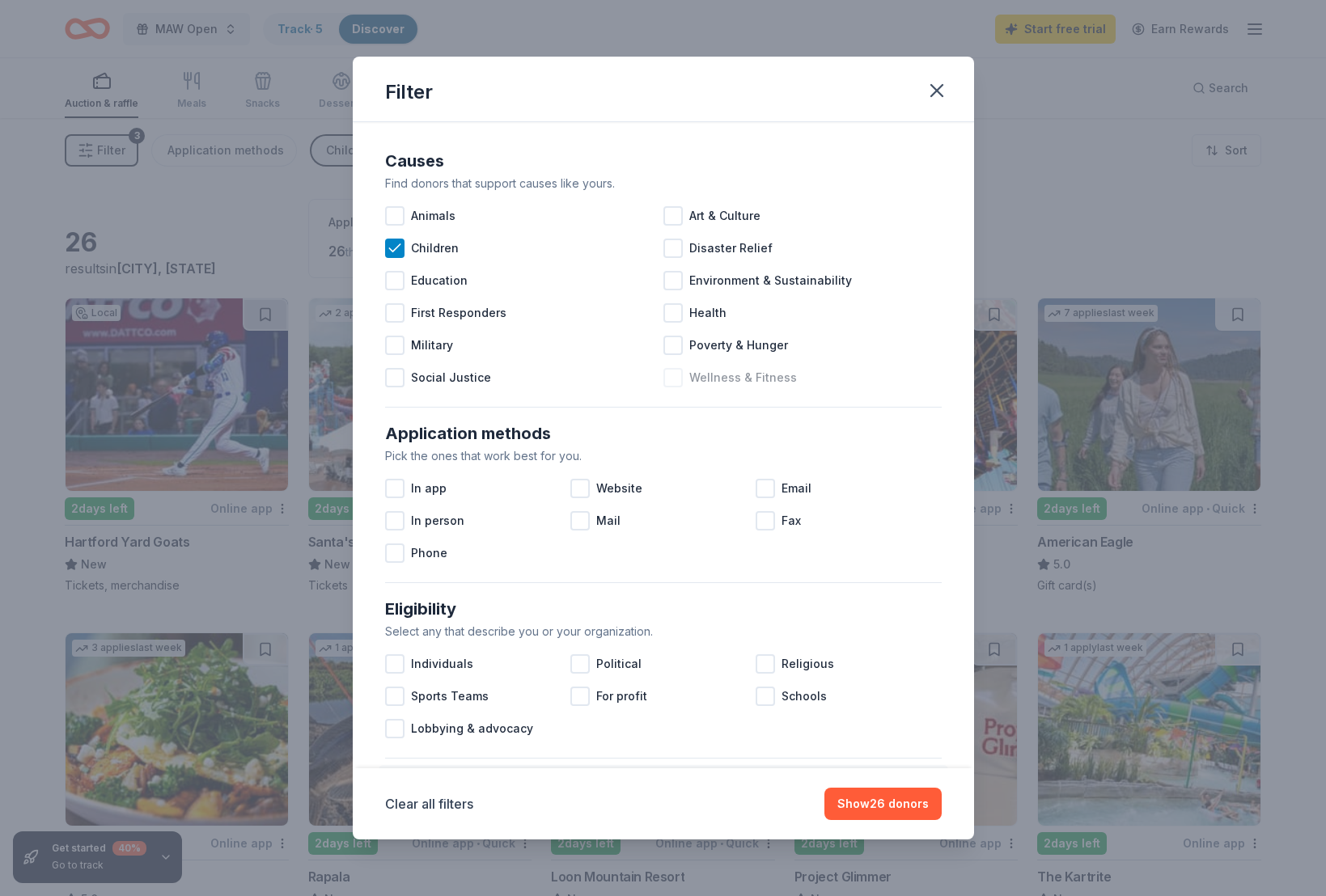 click on "Wellness & Fitness" at bounding box center [743, 378] 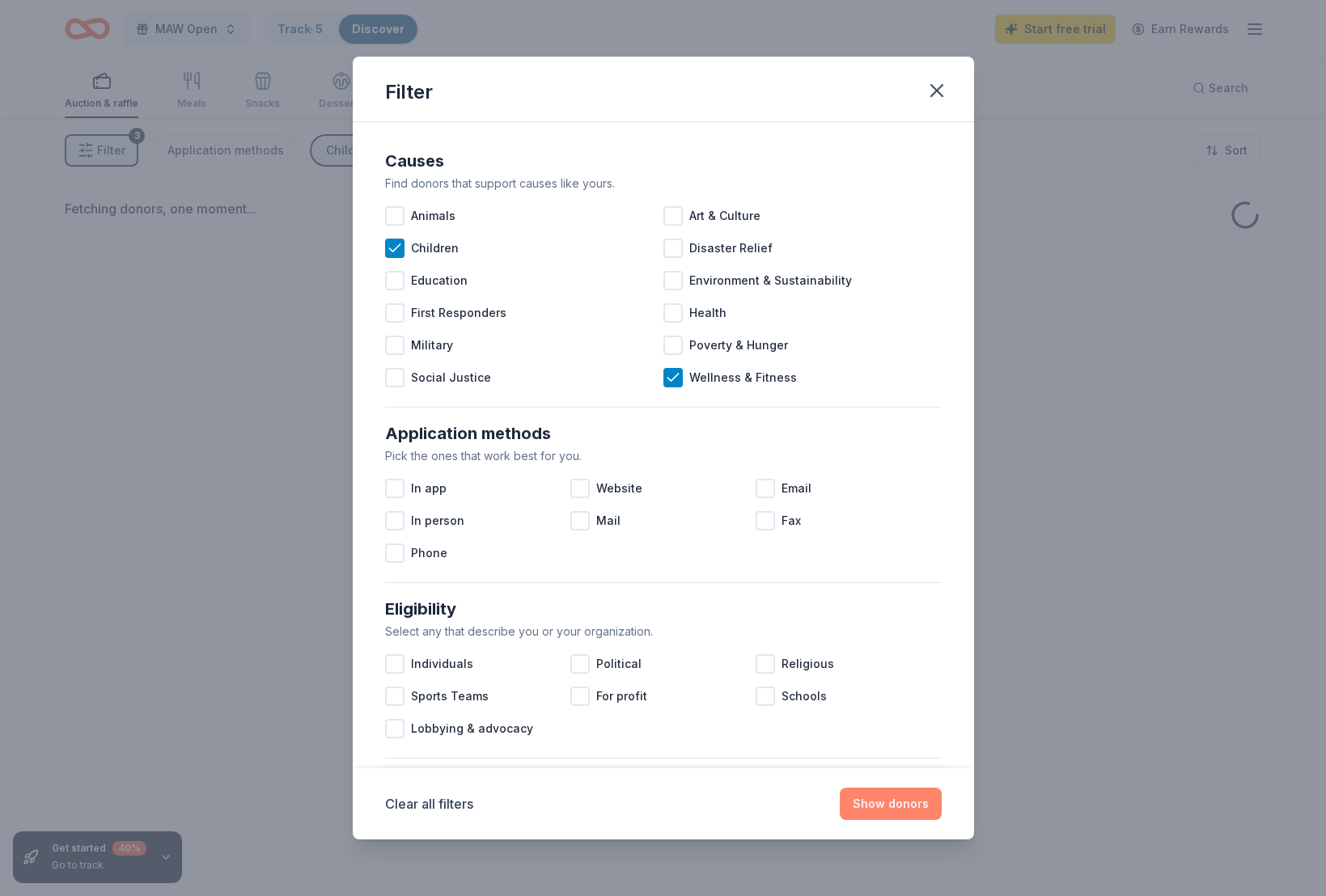 click on "Show    donors" at bounding box center [891, 804] 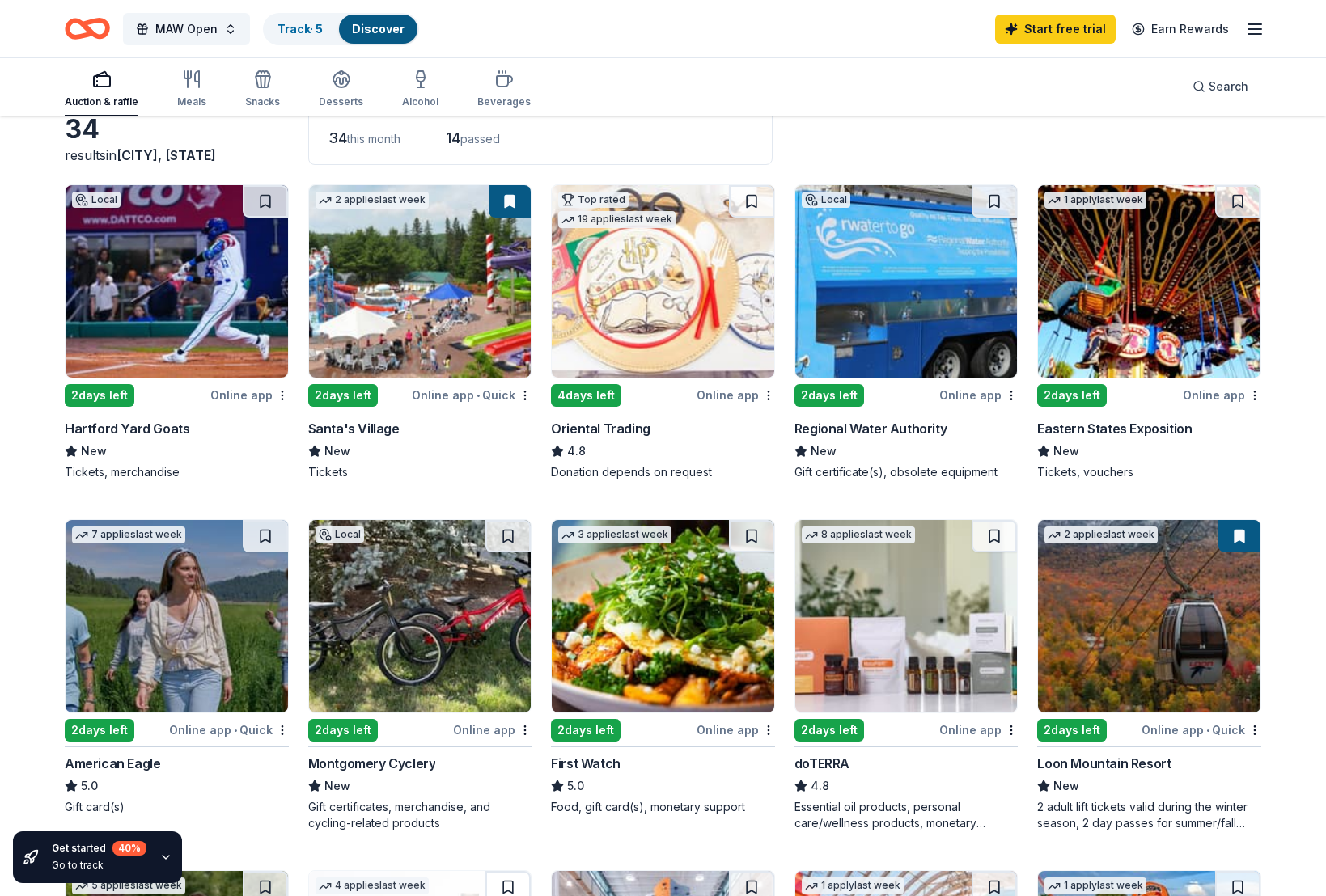 scroll, scrollTop: 0, scrollLeft: 0, axis: both 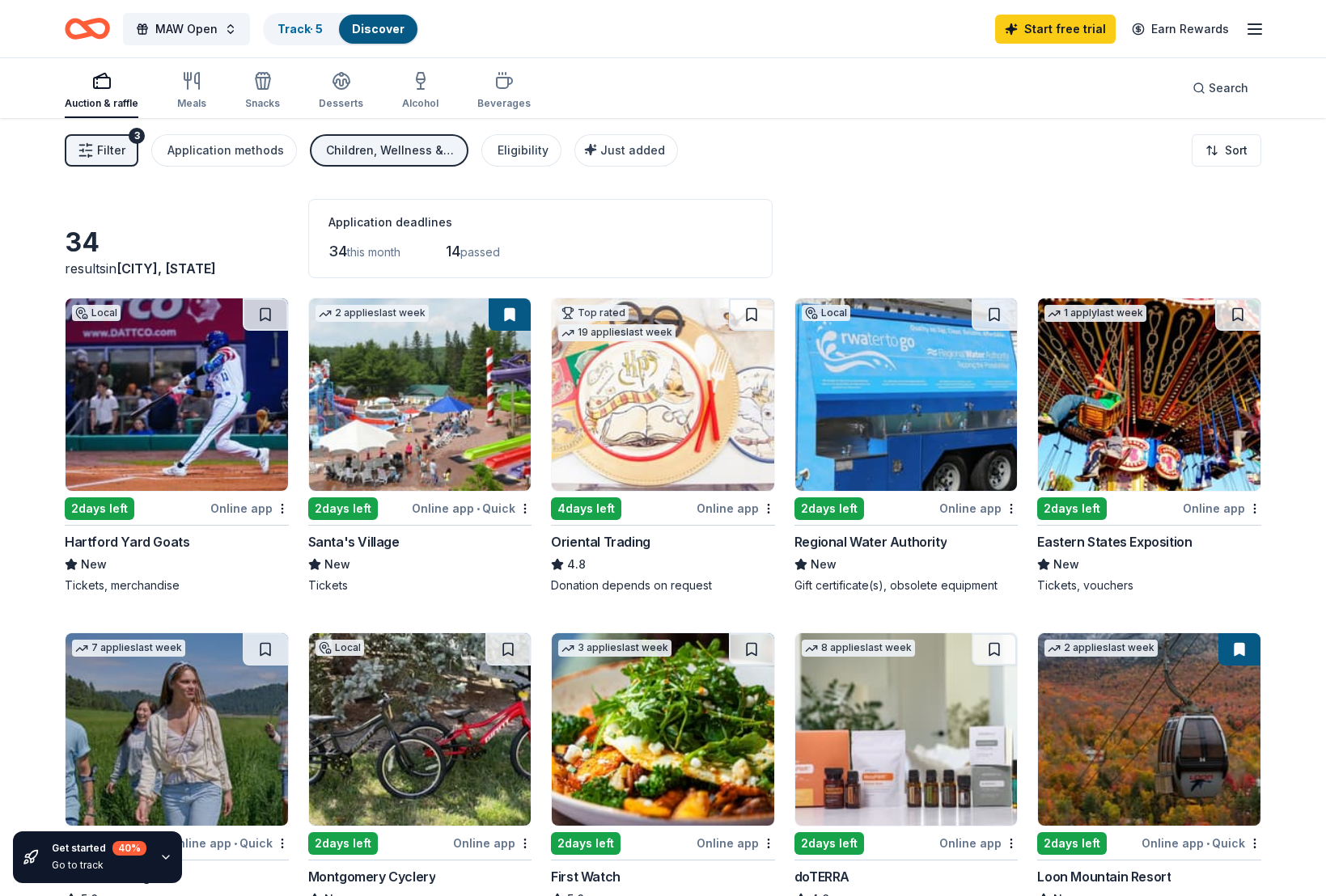 click on "Filter" at bounding box center [111, 150] 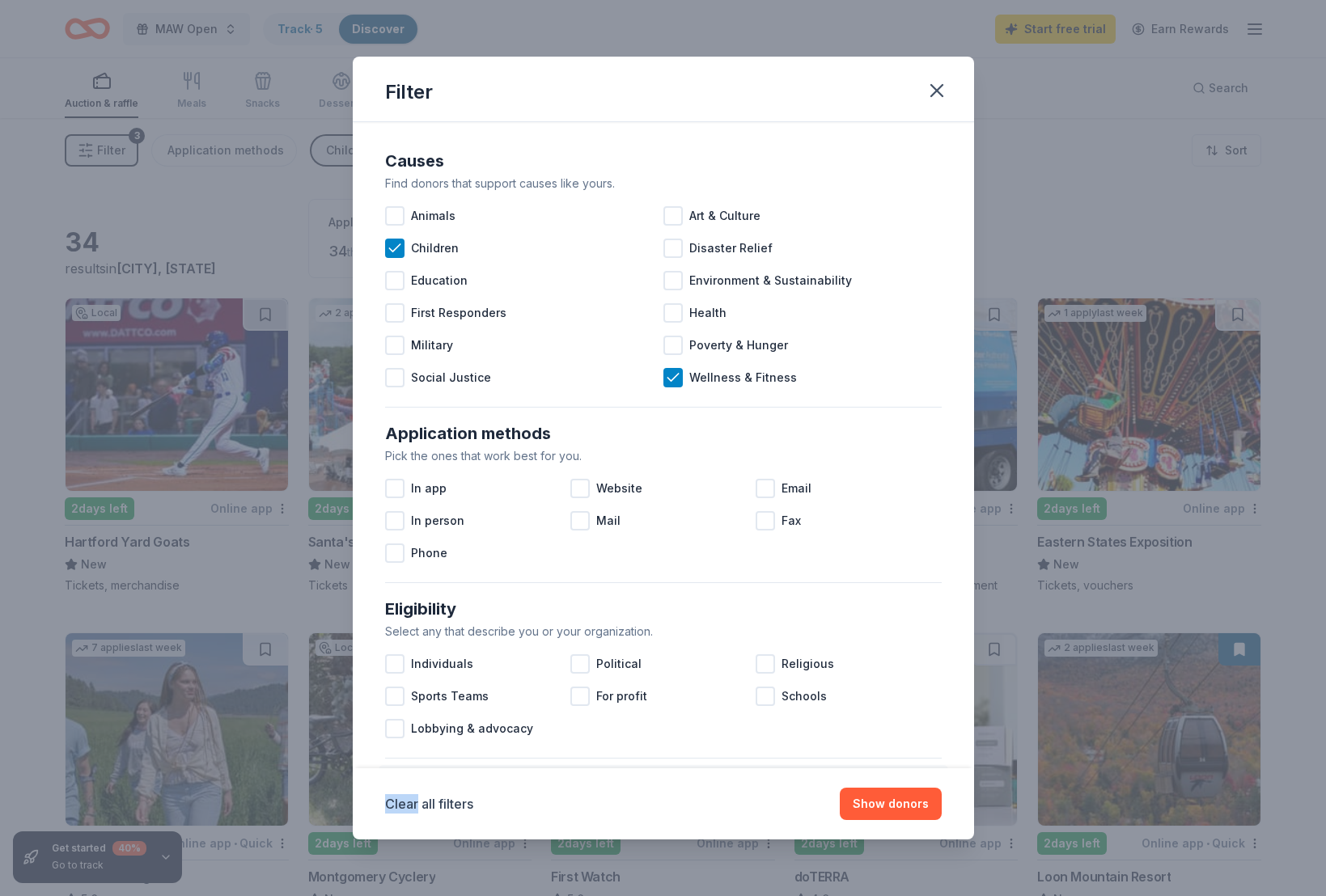 click on "Filter Causes Find donors that support causes like yours. Animals Art & Culture Children Disaster Relief Education Environment & Sustainability First Responders Health Military Poverty & Hunger Social Justice Wellness & Fitness Application methods Pick the ones that work best for you. In app Website Email In person Mail Fax Phone Eligibility Select any that describe you or your organization. Individuals Political Religious Sports Teams For profit Schools Lobbying & advocacy Just added Show donors that were added in the last two months.   Start free  trial to use this filter. Ships to you Show donors that can ship products to you. Virtual events Show lightweight products that are easy to mail to attendees. Hide Hide donors with paused donation programs. Hide donors whose deadlines have passed. Hide donors you've already saved or have applied to.   Start free  trial to use this filter. Clear all filters Show    donors" at bounding box center (663, 448) 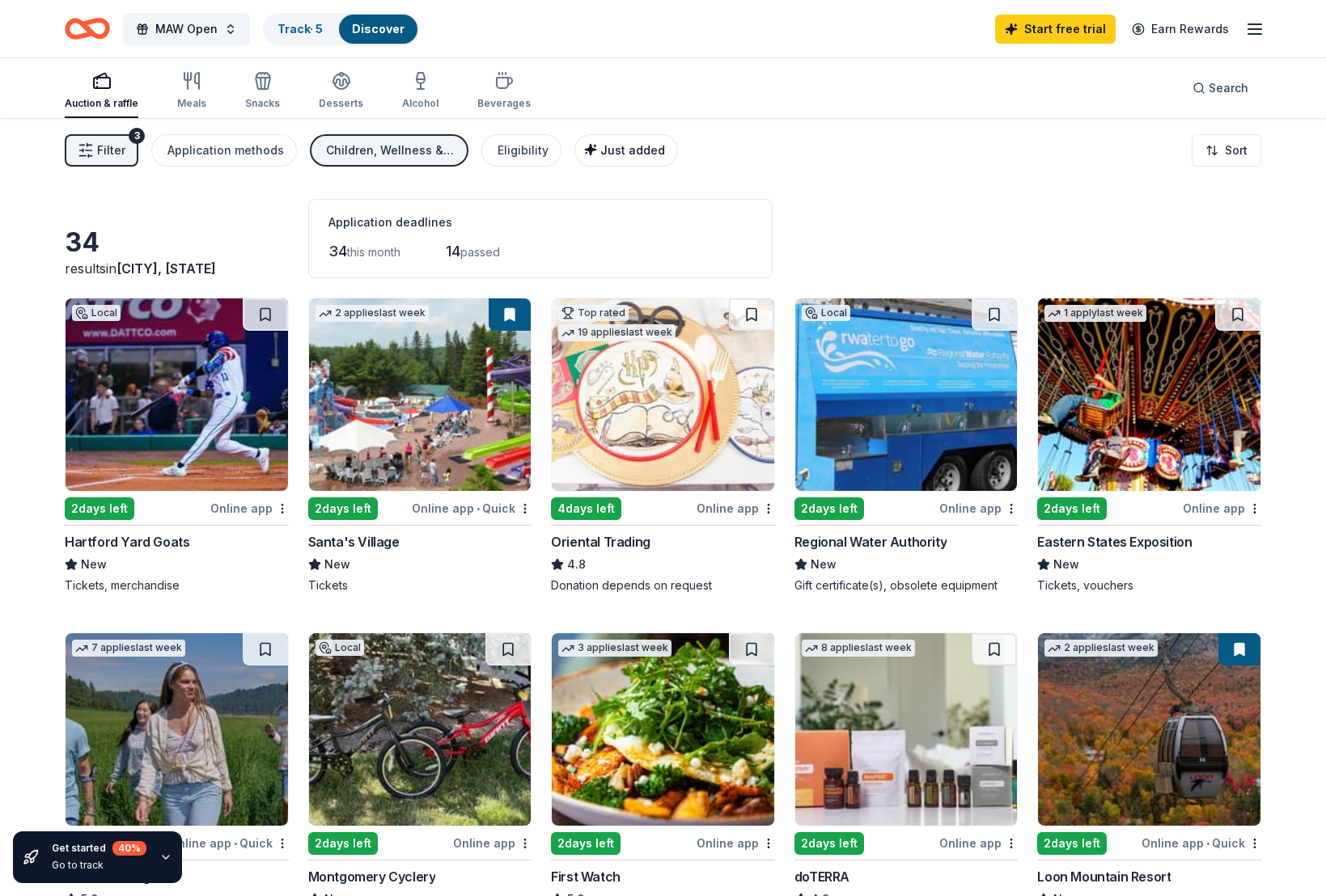 click on "Just added" at bounding box center [633, 150] 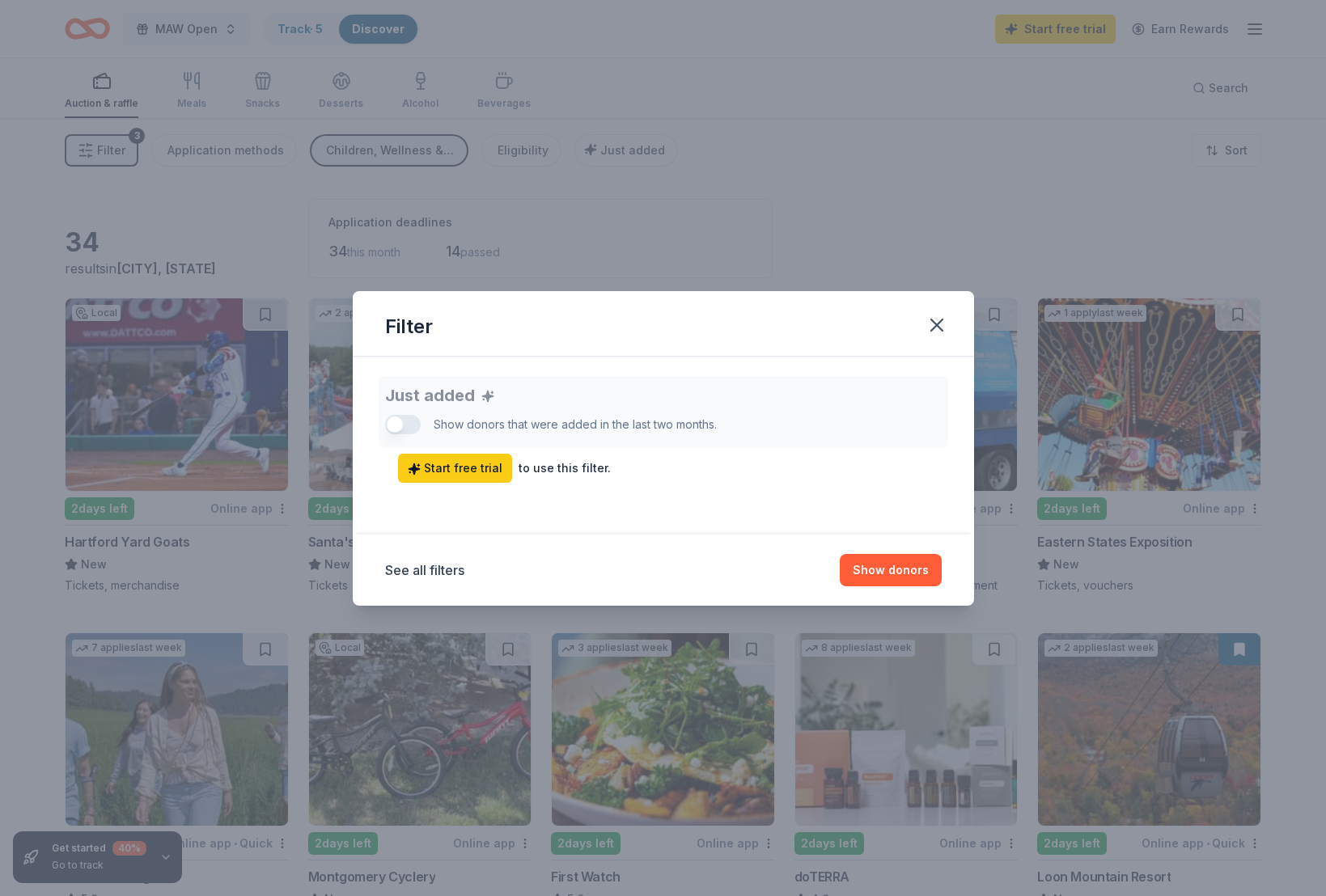 click on "Just added Show donors that were added in the last two months.   Start free  trial to use this filter." at bounding box center (663, 429) 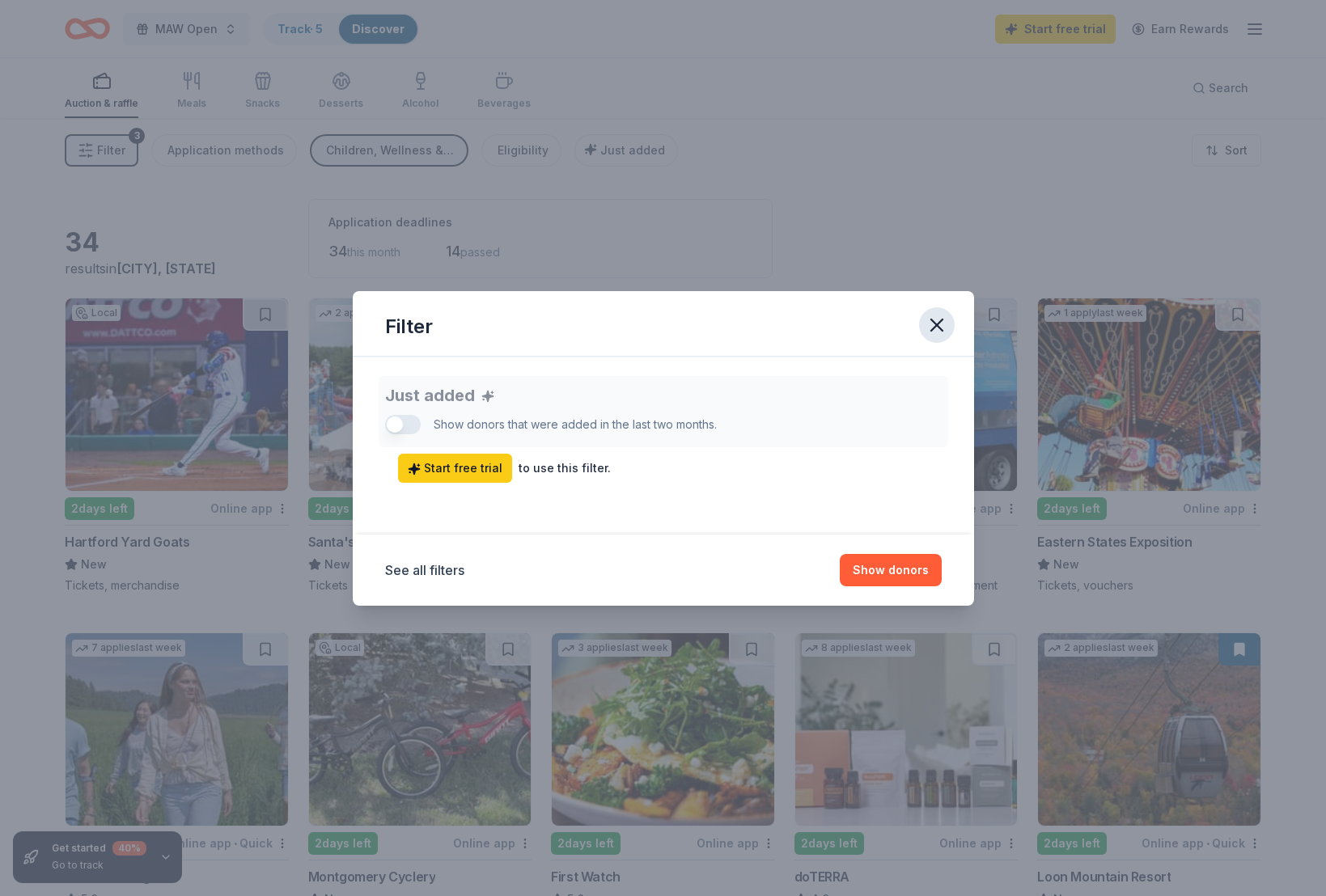 click 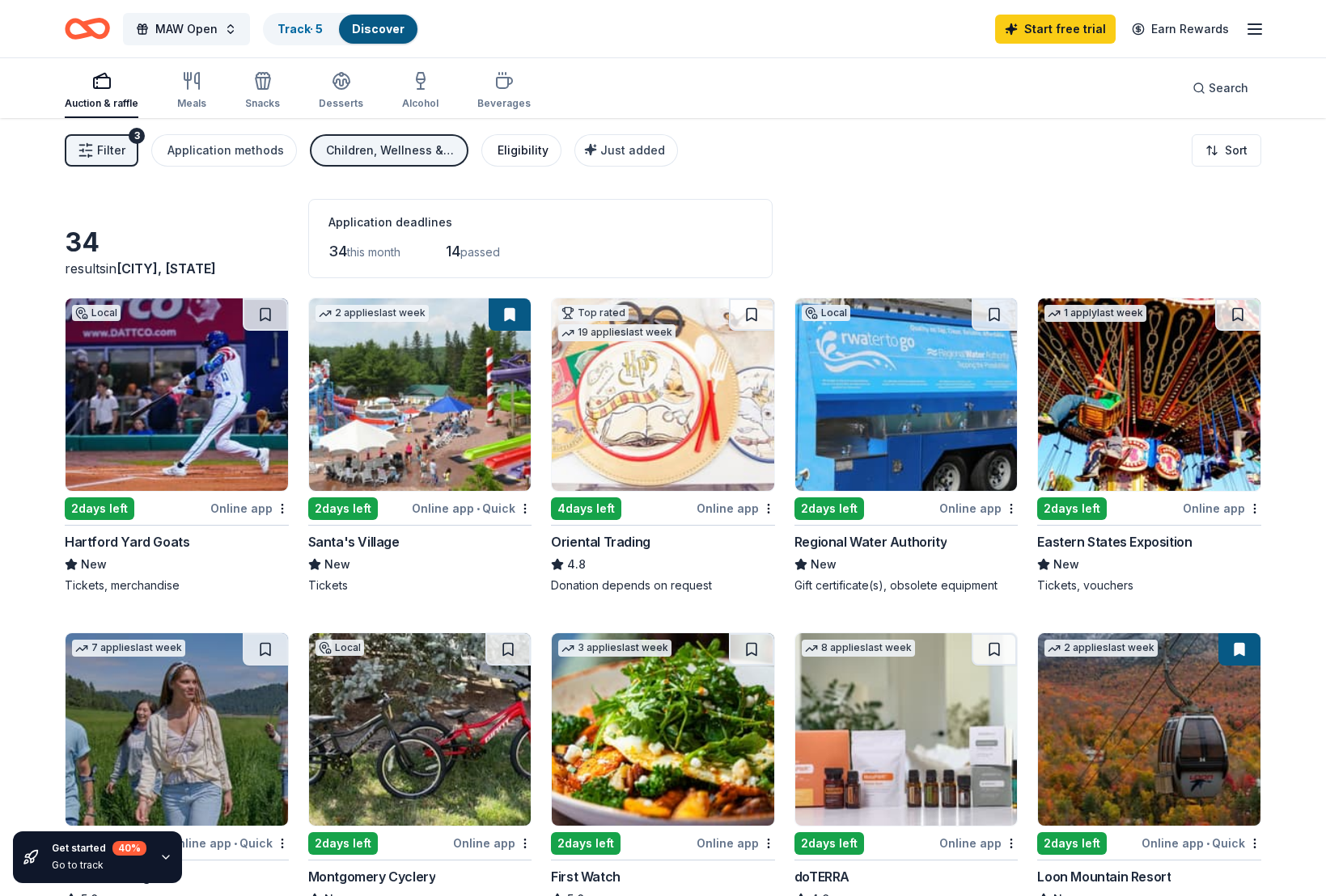 click on "Eligibility" at bounding box center (523, 150) 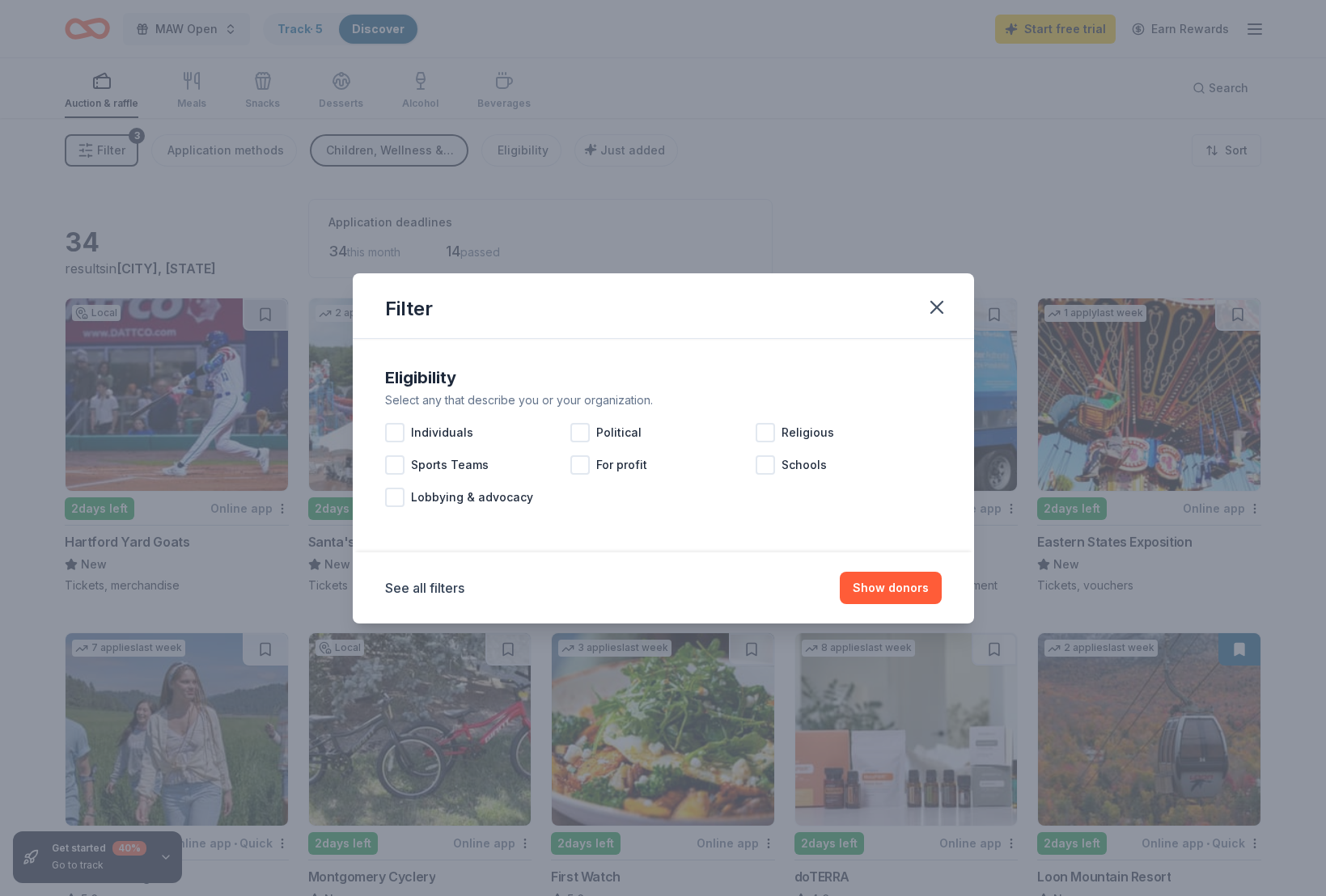 click on "Filter Eligibility Select any that describe you or your organization. Individuals Political Religious Sports Teams For profit Schools Lobbying & advocacy See all filters Show    donors" at bounding box center [663, 448] 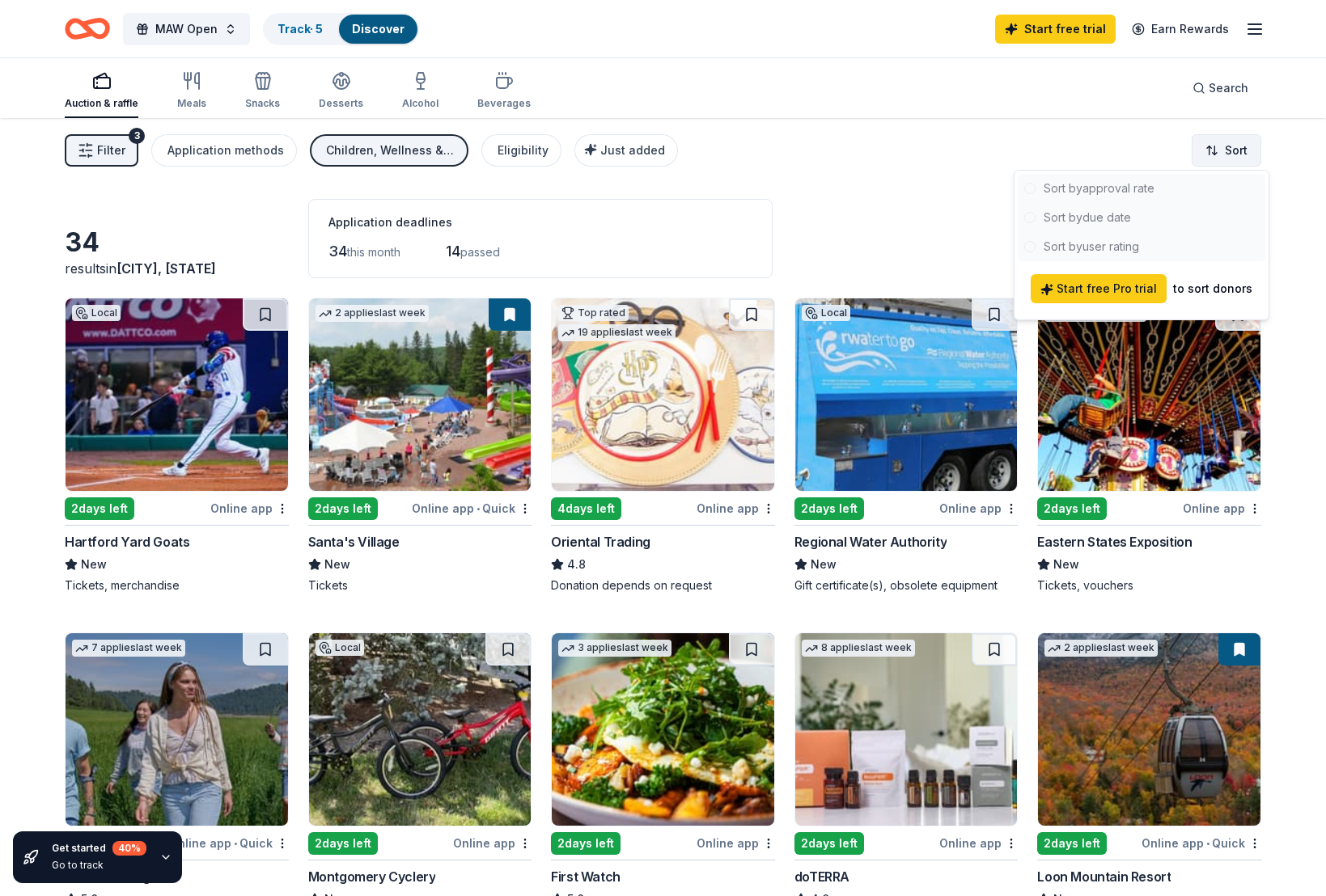 click on "MAW Open Track  · 5 Discover Start free  trial Earn Rewards Auction & raffle Meals Snacks Desserts Alcohol Beverages Search Filter 3 Application methods Children, Wellness & Fitness Eligibility Just added Sort Get started 40 % Go to track 34 results  in  Middlefield, CT Application deadlines 34  this month 14  passed Local 2  days left Online app Hartford Yard Goats New Tickets, merchandise 2   applies  last week 2  days left Online app • Quick Santa's Village New Tickets Top rated 19   applies  last week 4  days left Online app Oriental Trading 4.8 Donation depends on request Local 2  days left Online app Regional Water Authority New Gift certificate(s), obsolete equipment 1   apply  last week 2  days left Online app Eastern States Exposition New Tickets, vouchers 7   applies  last week 2  days left Online app • Quick American Eagle 5.0 Gift card(s) Local 2  days left Online app Montgomery Cyclery  New Gift certificates, merchandise, and cycling-related products 3   applies  last week 2  days left 5.0 8" at bounding box center (663, 448) 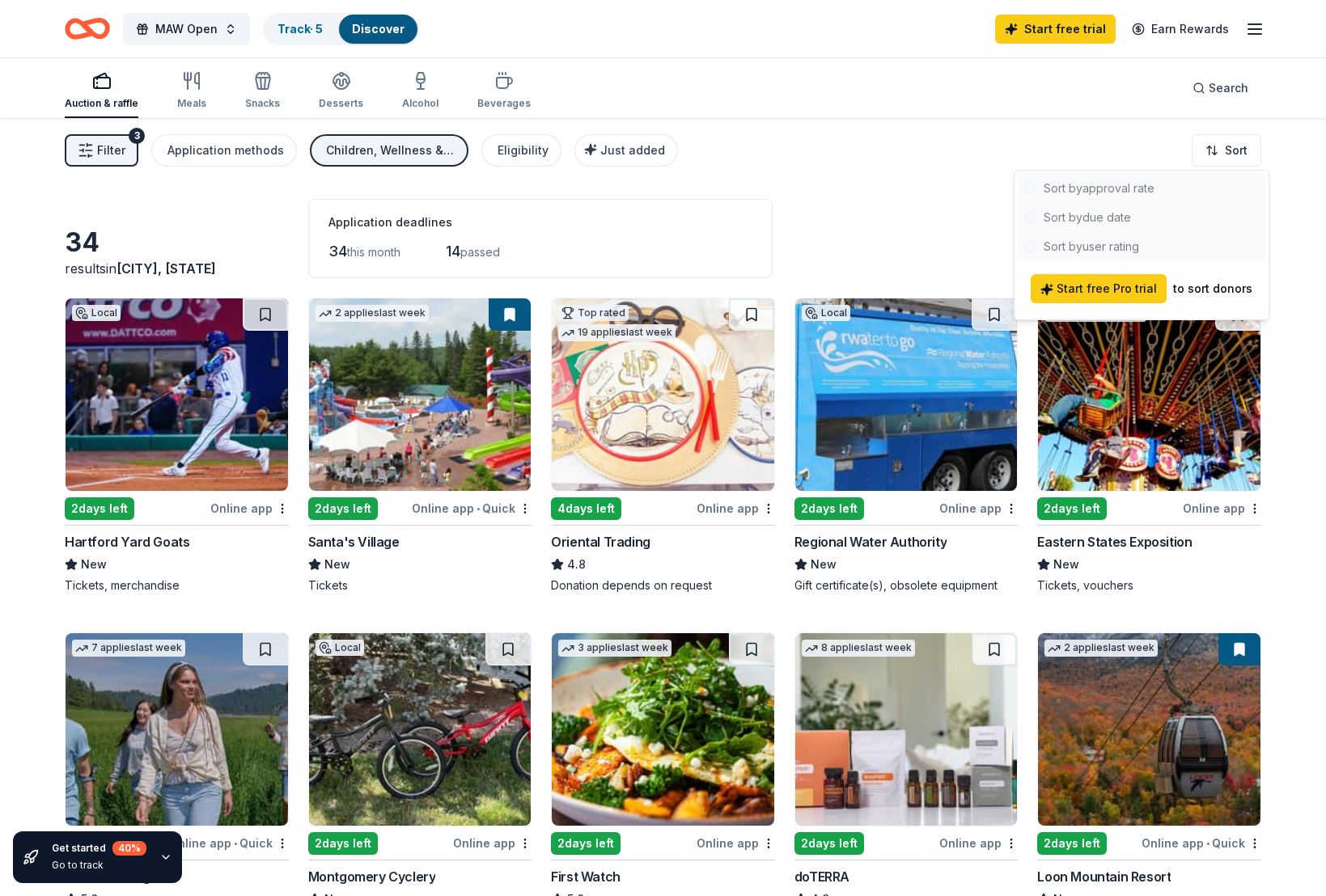 click on "MAW Open Track  · 5 Discover Start free  trial Earn Rewards Auction & raffle Meals Snacks Desserts Alcohol Beverages Search Filter 3 Application methods Children, Wellness & Fitness Eligibility Just added Sort Get started 40 % Go to track 34 results  in  Middlefield, CT Application deadlines 34  this month 14  passed Local 2  days left Online app Hartford Yard Goats New Tickets, merchandise 2   applies  last week 2  days left Online app • Quick Santa's Village New Tickets Top rated 19   applies  last week 4  days left Online app Oriental Trading 4.8 Donation depends on request Local 2  days left Online app Regional Water Authority New Gift certificate(s), obsolete equipment 1   apply  last week 2  days left Online app Eastern States Exposition New Tickets, vouchers 7   applies  last week 2  days left Online app • Quick American Eagle 5.0 Gift card(s) Local 2  days left Online app Montgomery Cyclery  New Gift certificates, merchandise, and cycling-related products 3   applies  last week 2  days left 5.0 8" at bounding box center [663, 448] 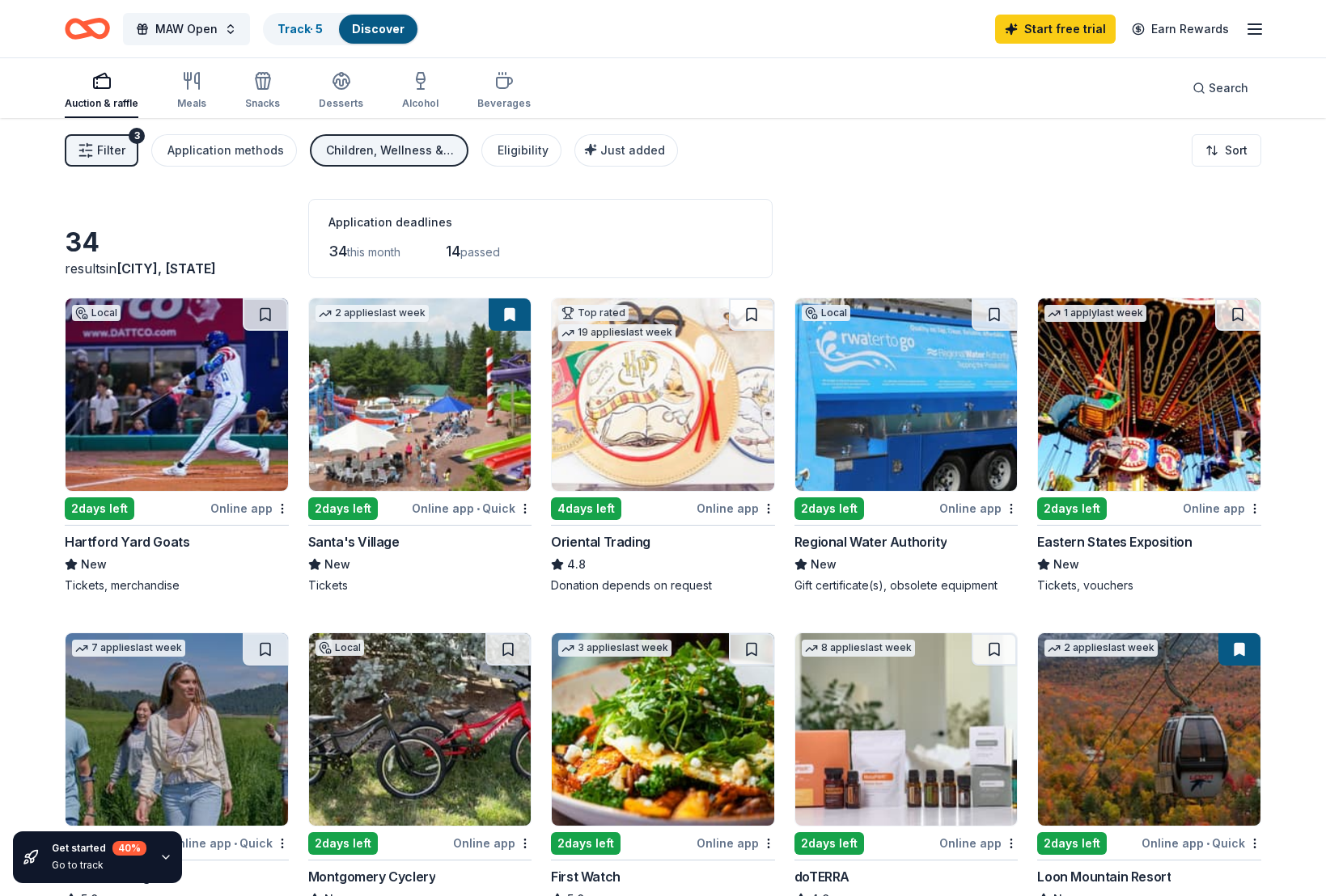 click on "Filter" at bounding box center (111, 150) 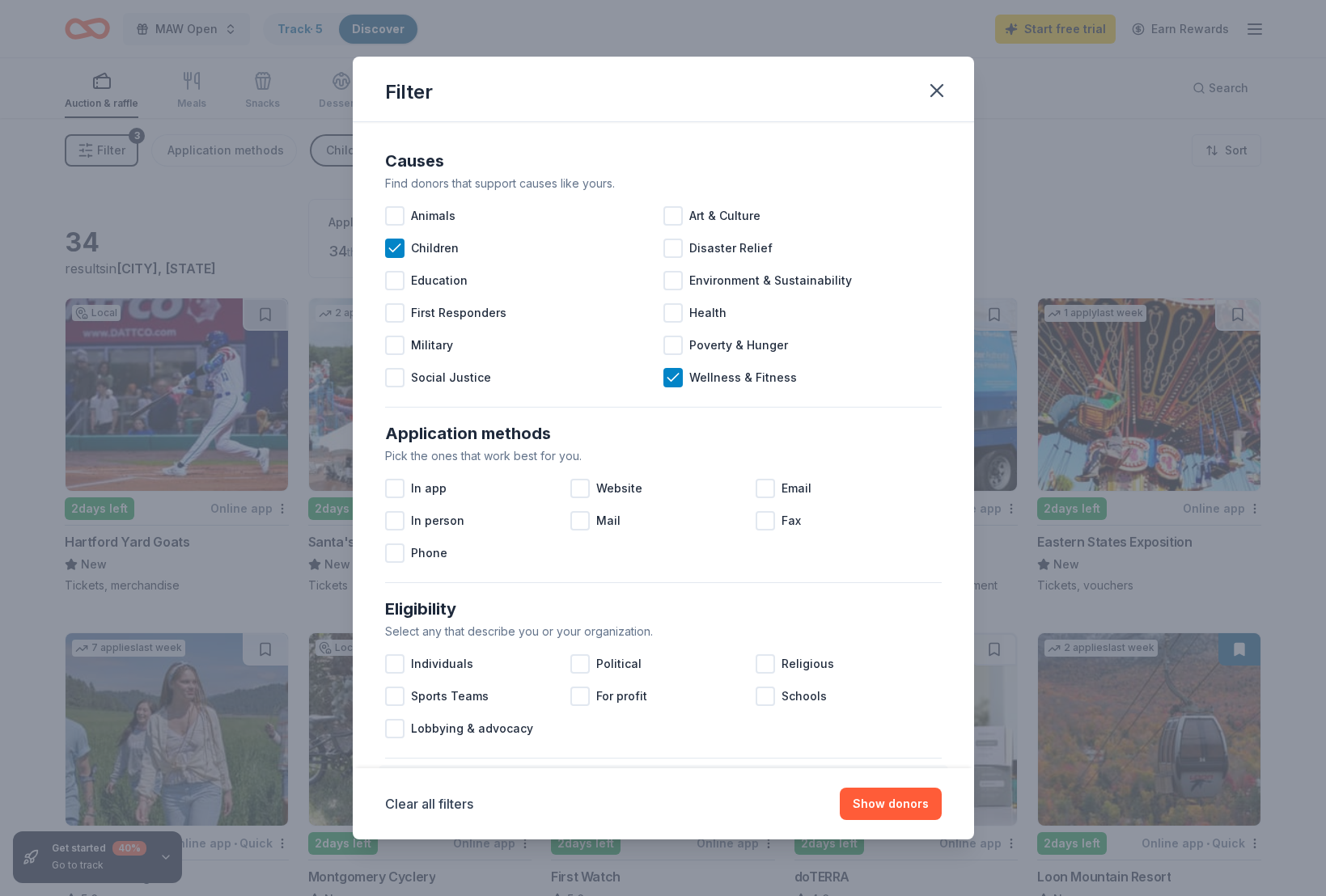 click on "Filter Causes Find donors that support causes like yours. Animals Art & Culture Children Disaster Relief Education Environment & Sustainability First Responders Health Military Poverty & Hunger Social Justice Wellness & Fitness Application methods Pick the ones that work best for you. In app Website Email In person Mail Fax Phone Eligibility Select any that describe you or your organization. Individuals Political Religious Sports Teams For profit Schools Lobbying & advocacy Just added Show donors that were added in the last two months.   Start free  trial to use this filter. Ships to you Show donors that can ship products to you. Virtual events Show lightweight products that are easy to mail to attendees. Hide Hide donors with paused donation programs. Hide donors whose deadlines have passed. Hide donors you've already saved or have applied to.   Start free  trial to use this filter. Clear all filters Show    donors" at bounding box center [663, 448] 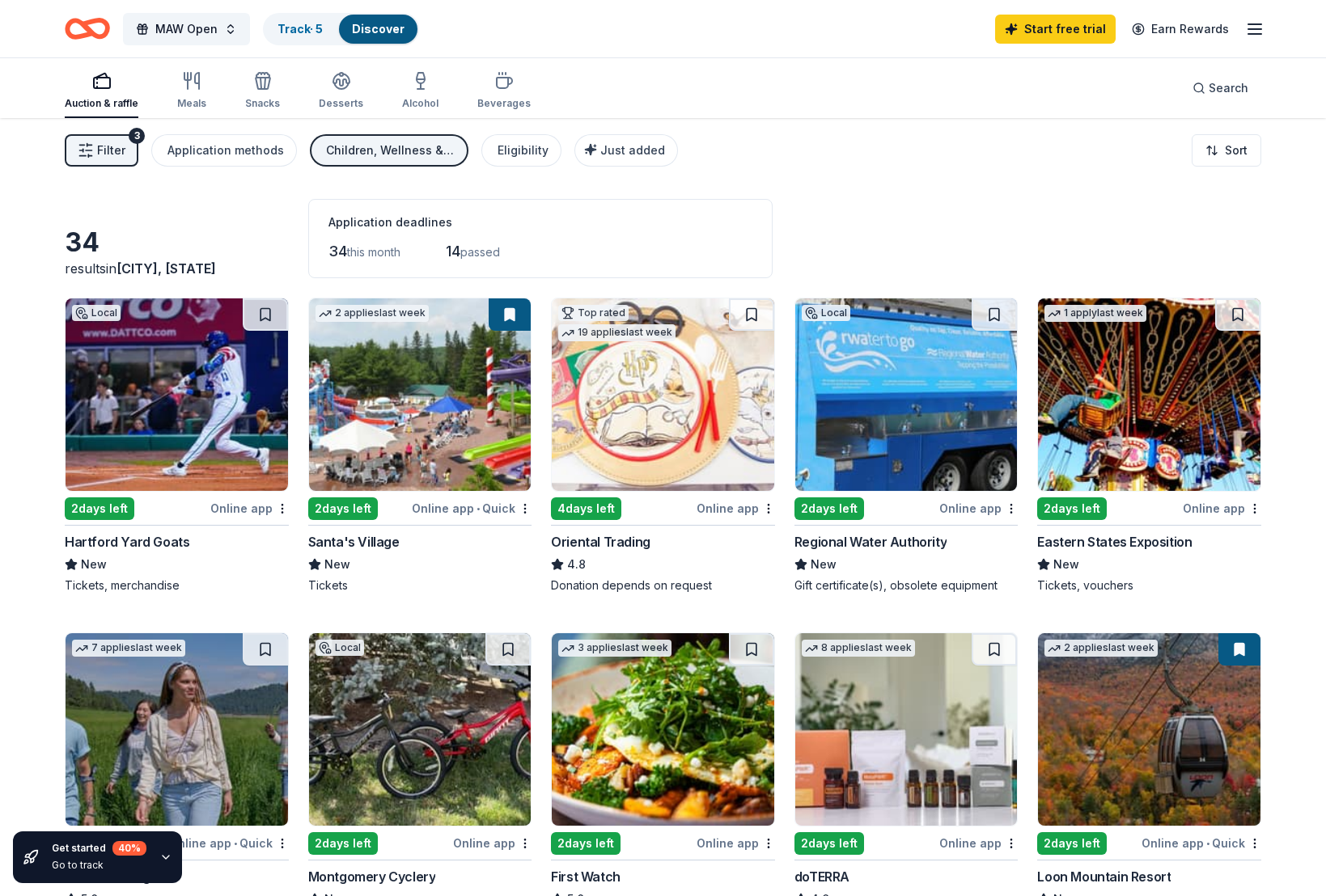 click on "Filter" at bounding box center [111, 150] 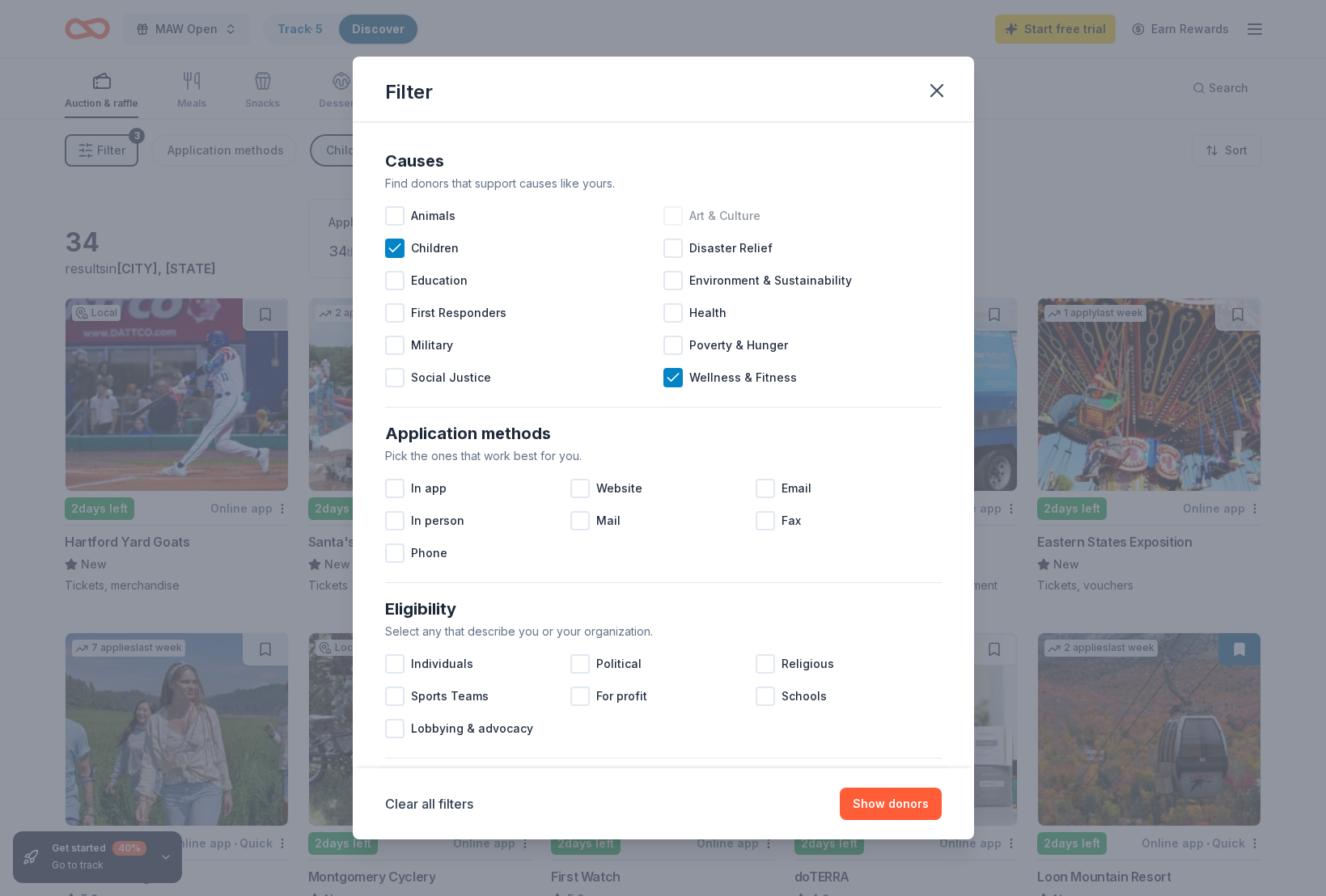 click at bounding box center (673, 216) 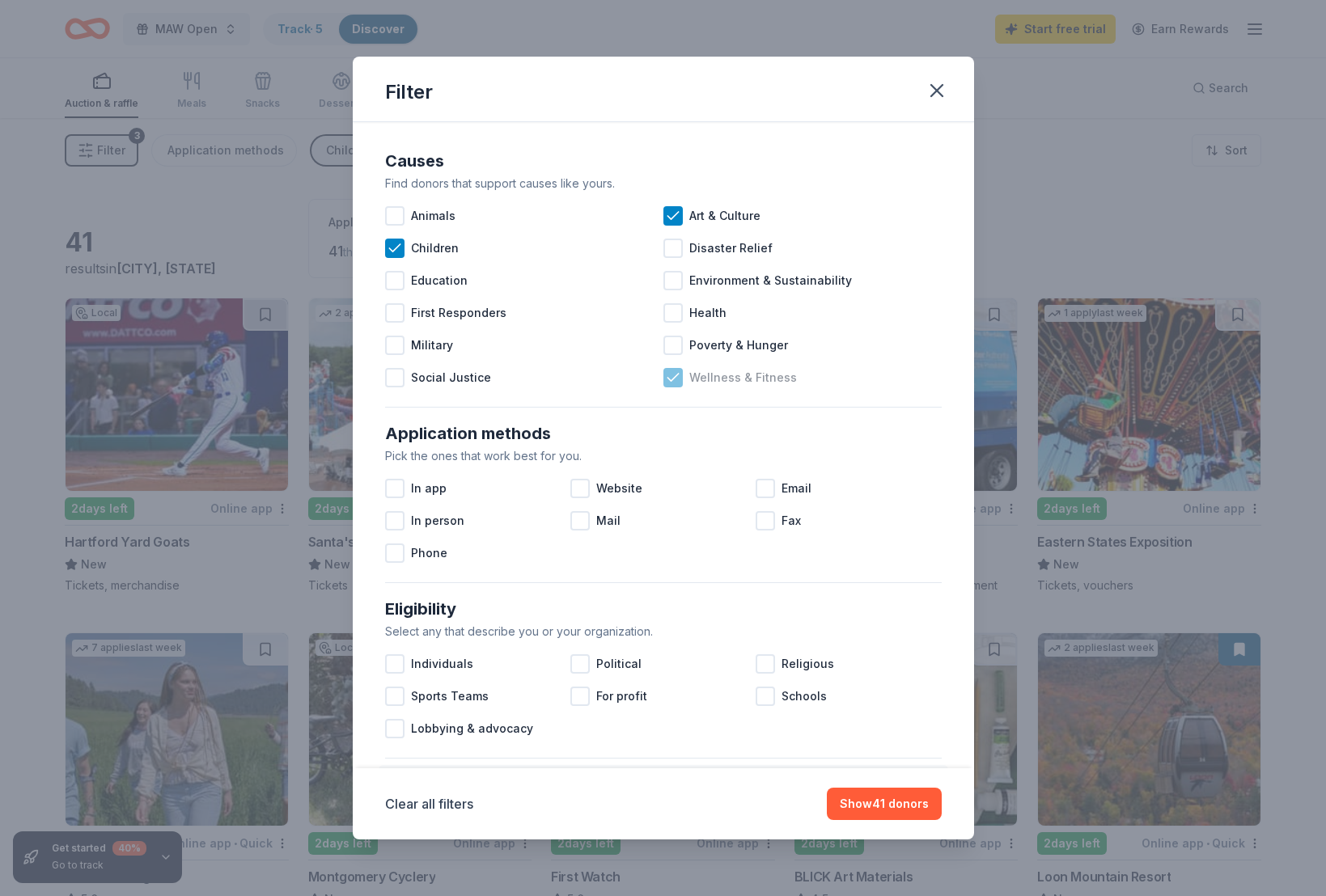 click 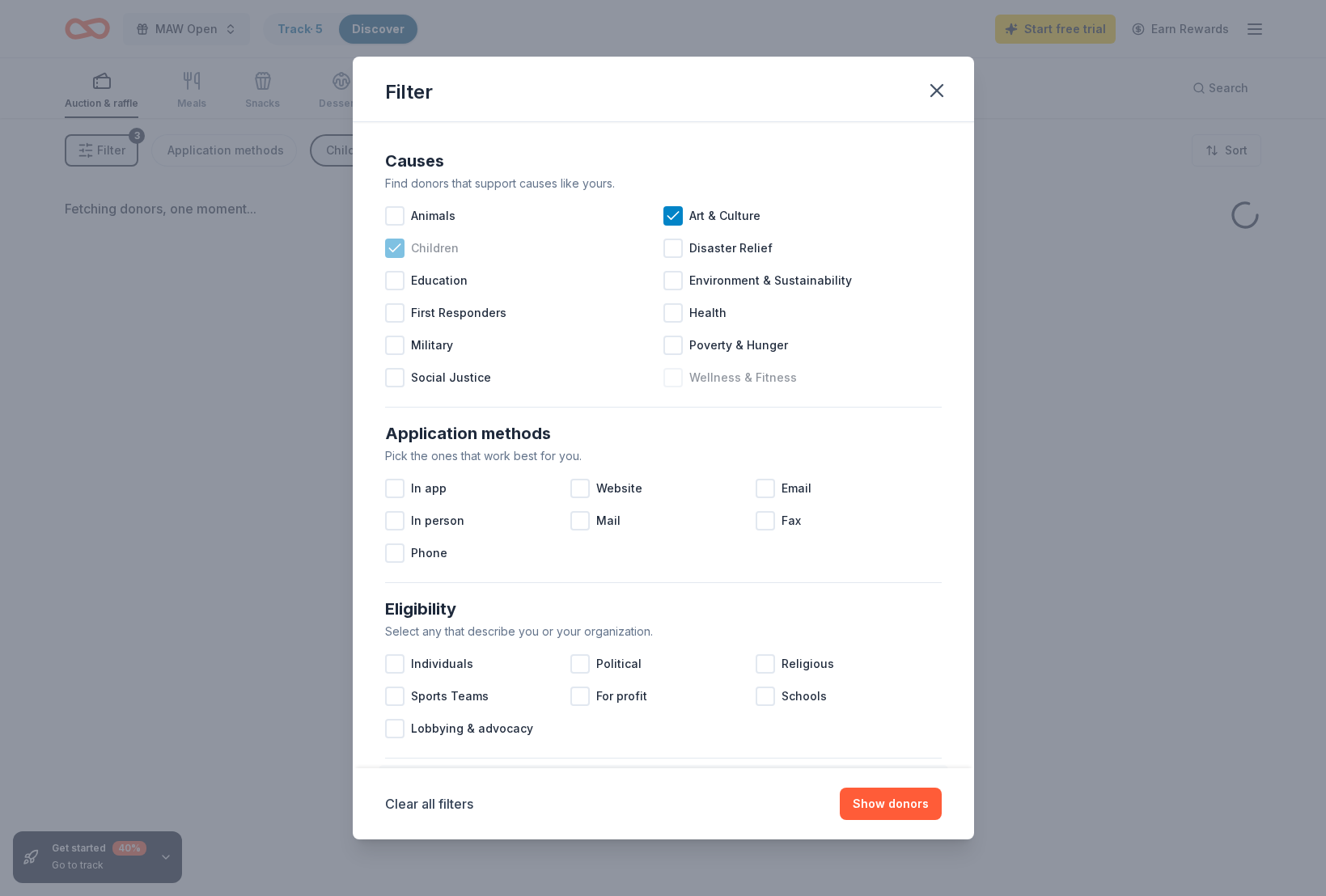 click 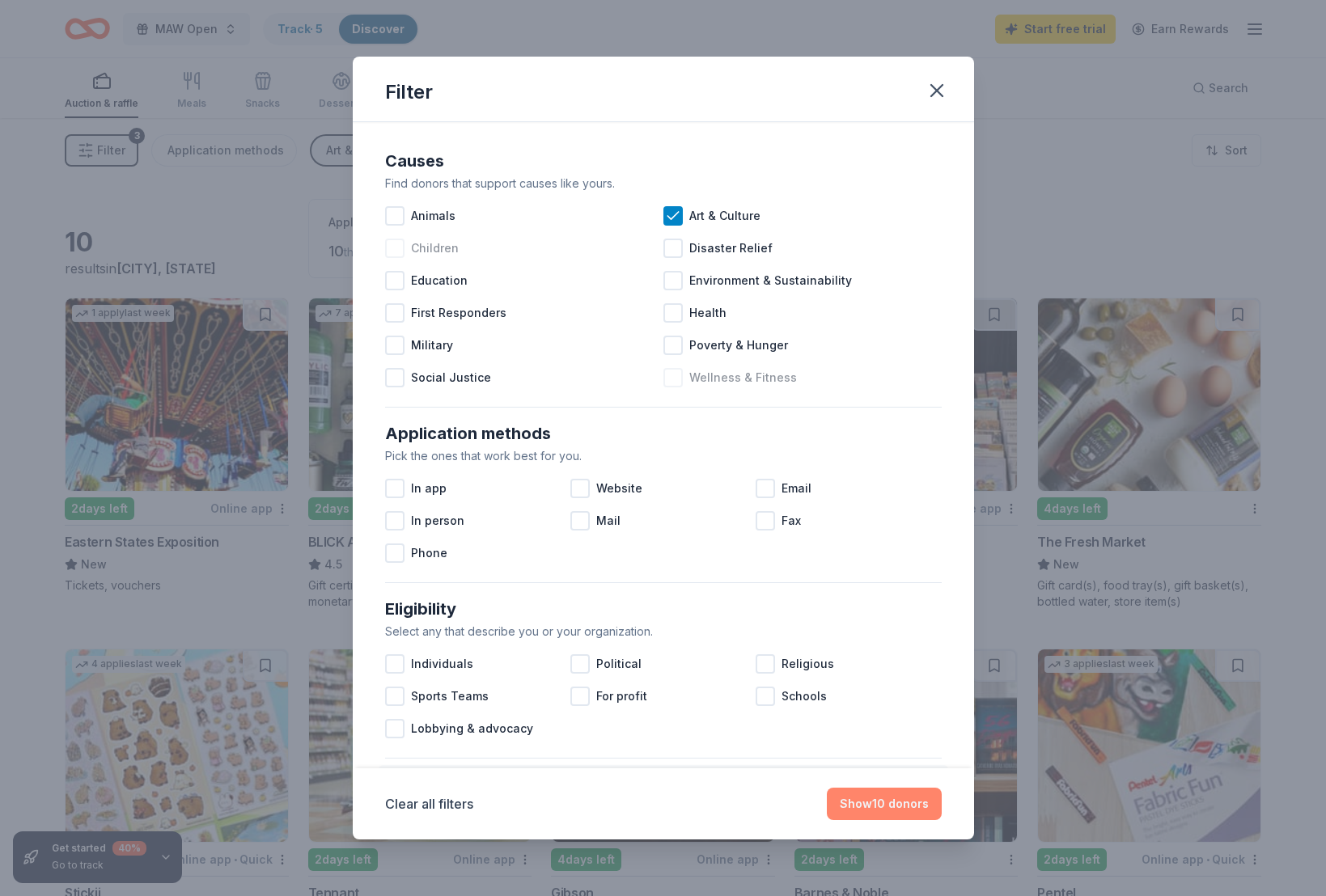 click on "Show  10   donors" at bounding box center (884, 804) 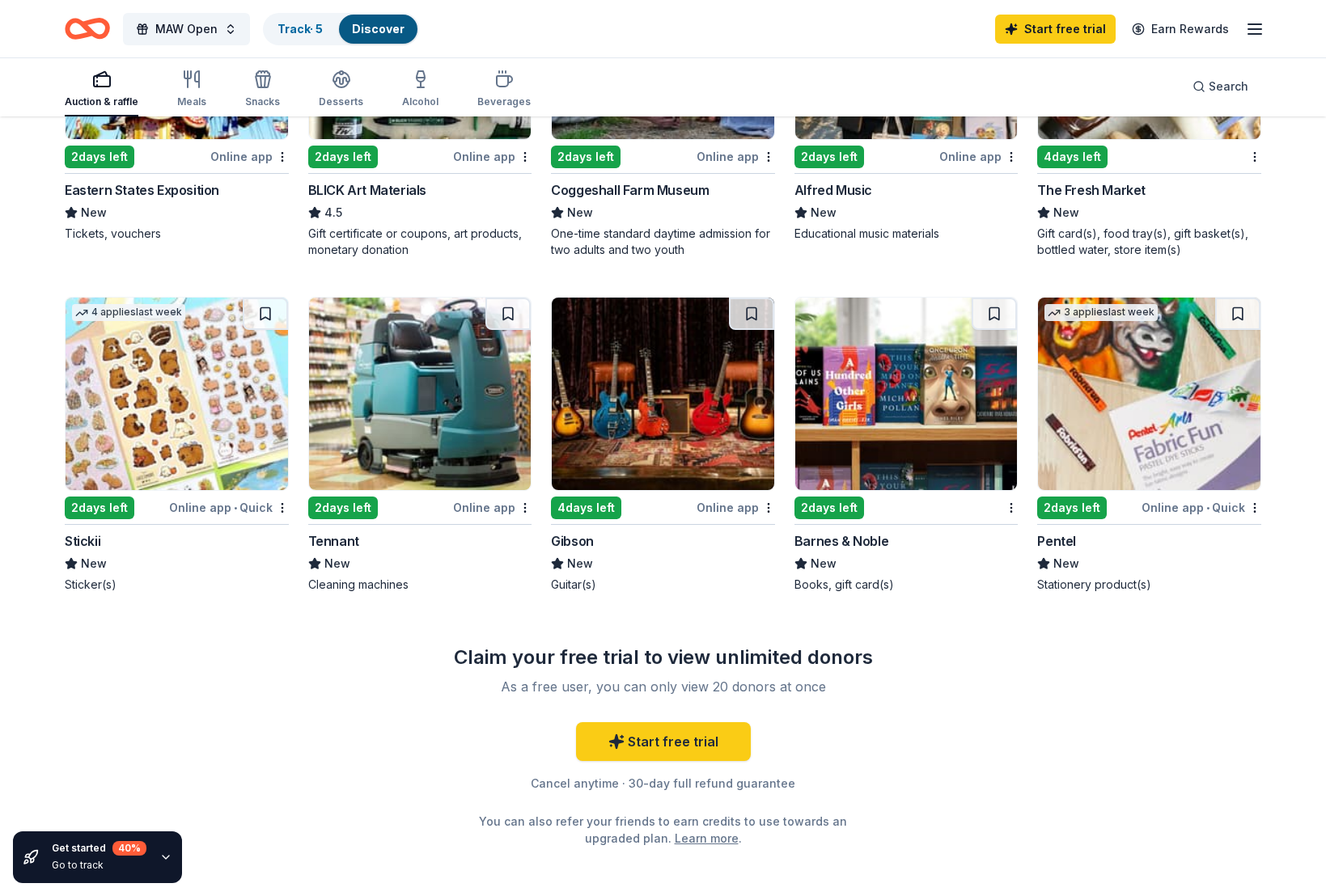 scroll, scrollTop: 0, scrollLeft: 0, axis: both 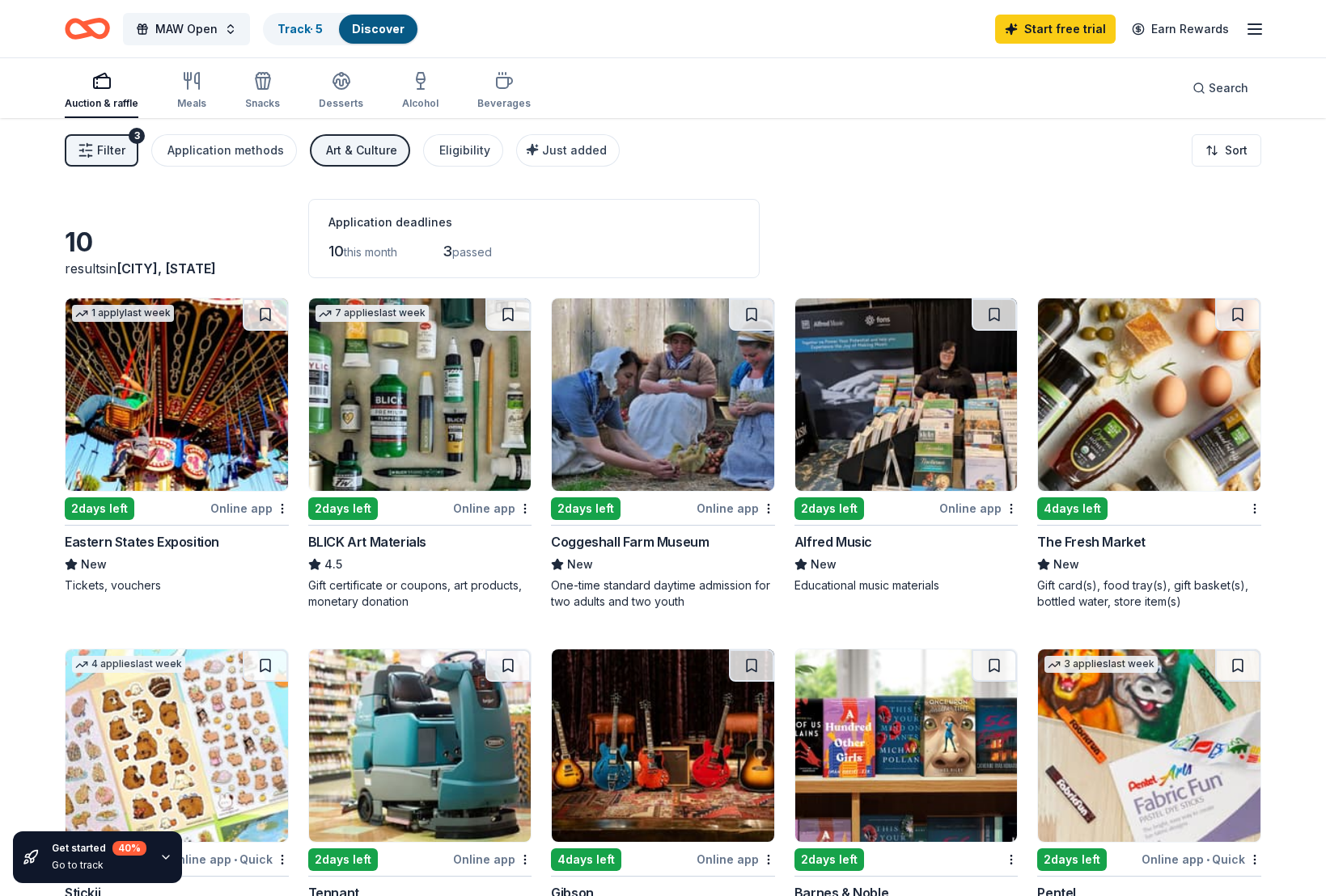 click on "Filter" at bounding box center [111, 150] 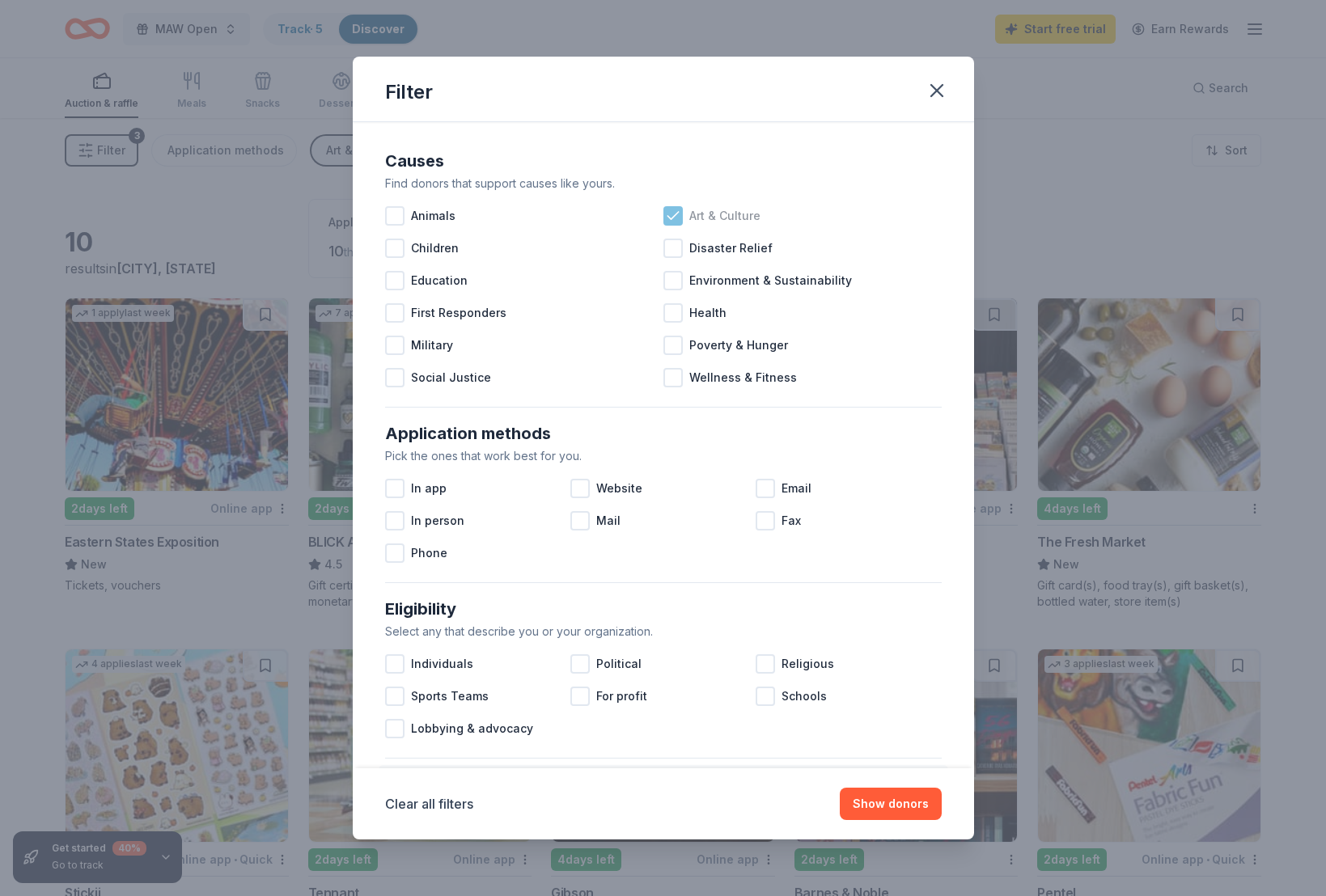 click 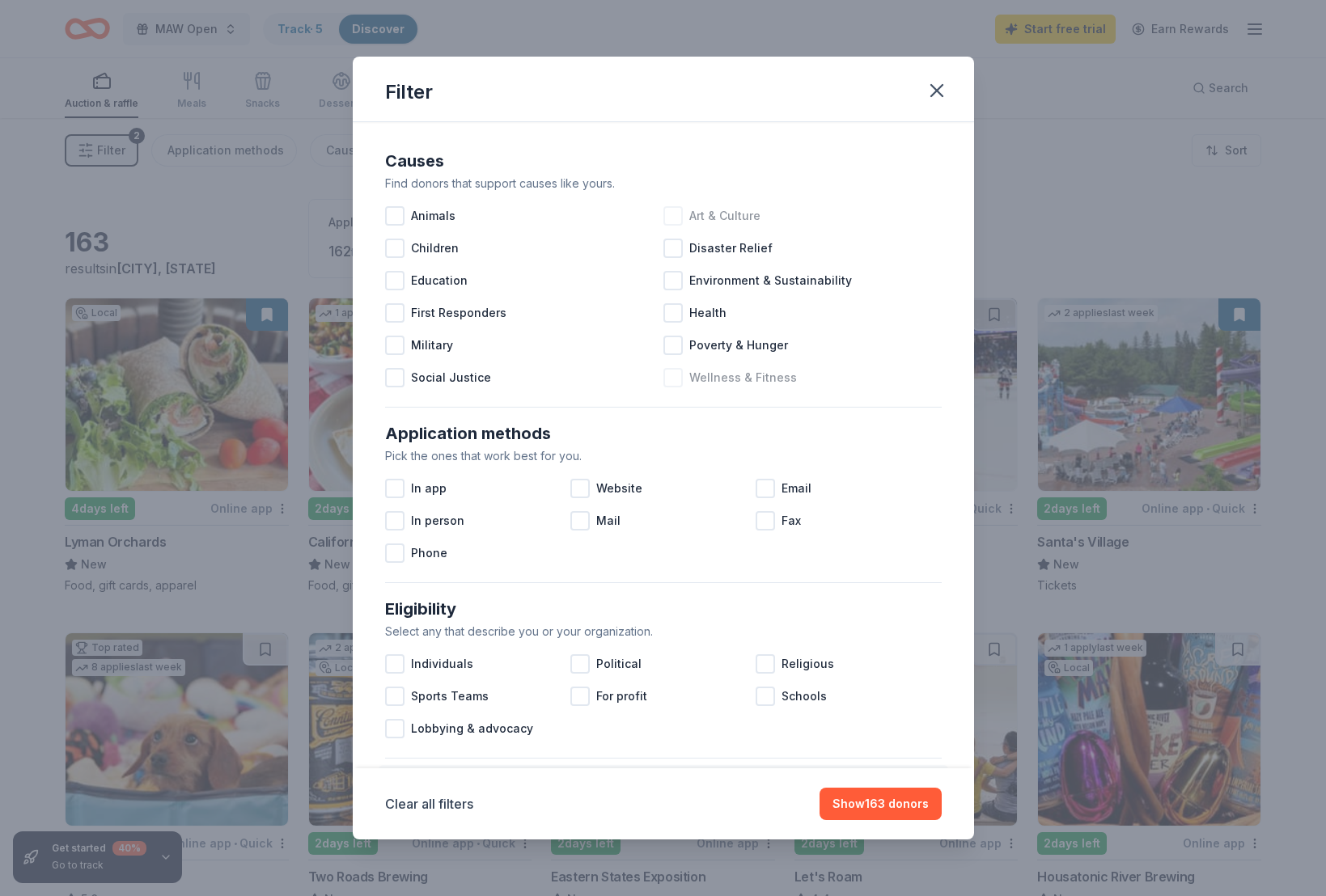 click at bounding box center (673, 378) 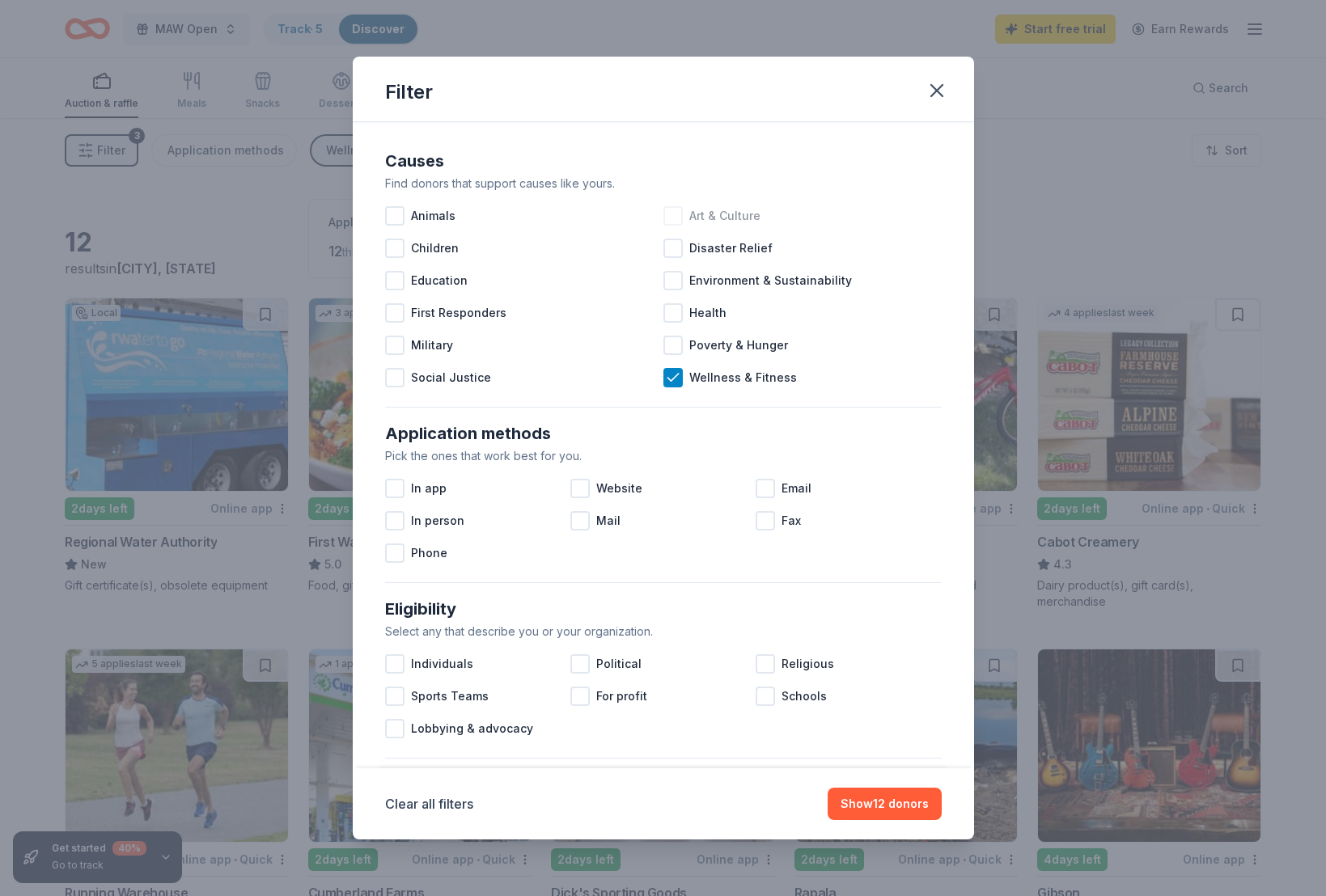 click on "Clear all filters Show  12   donors" at bounding box center [663, 804] 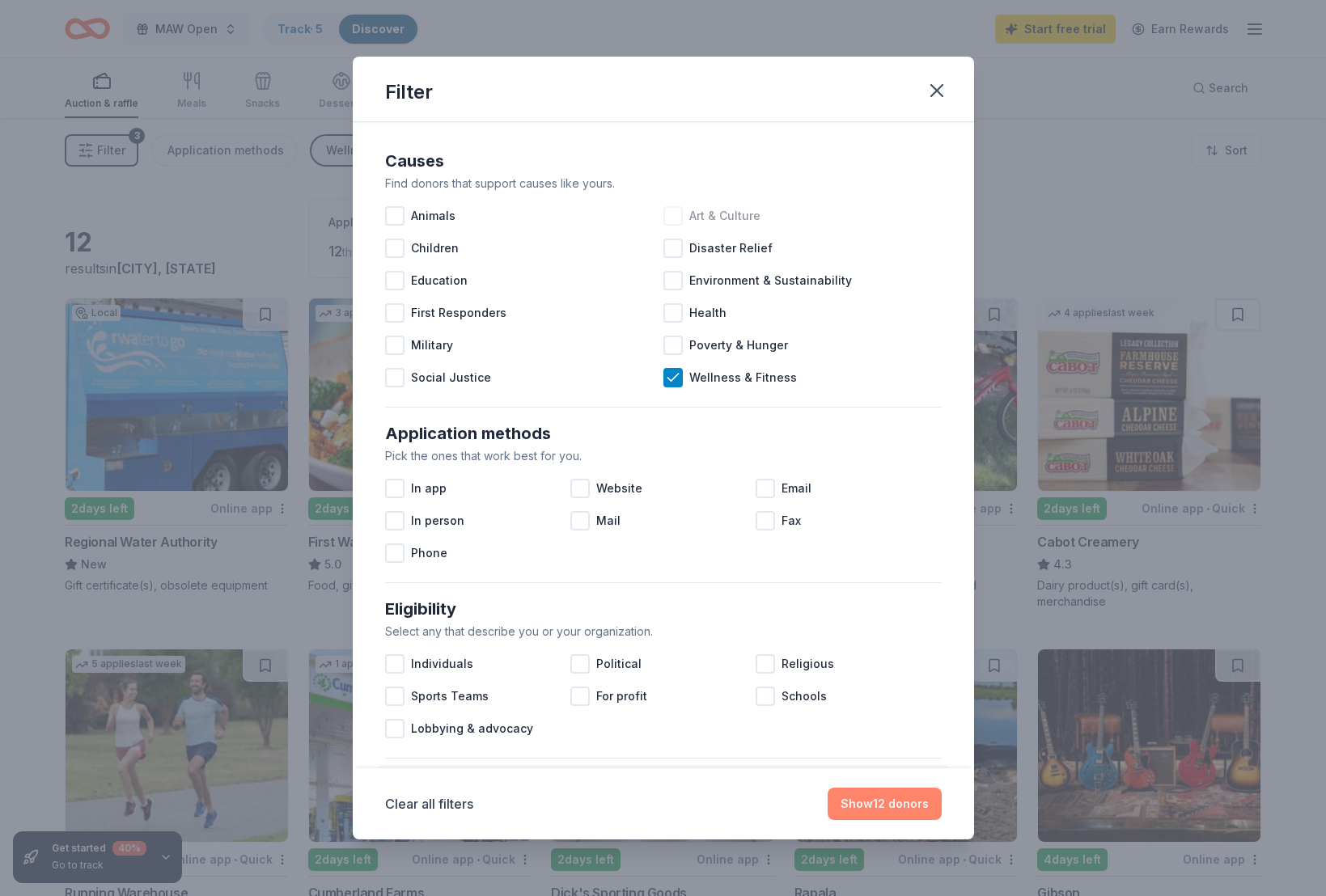 click on "Show  12   donors" at bounding box center (884, 804) 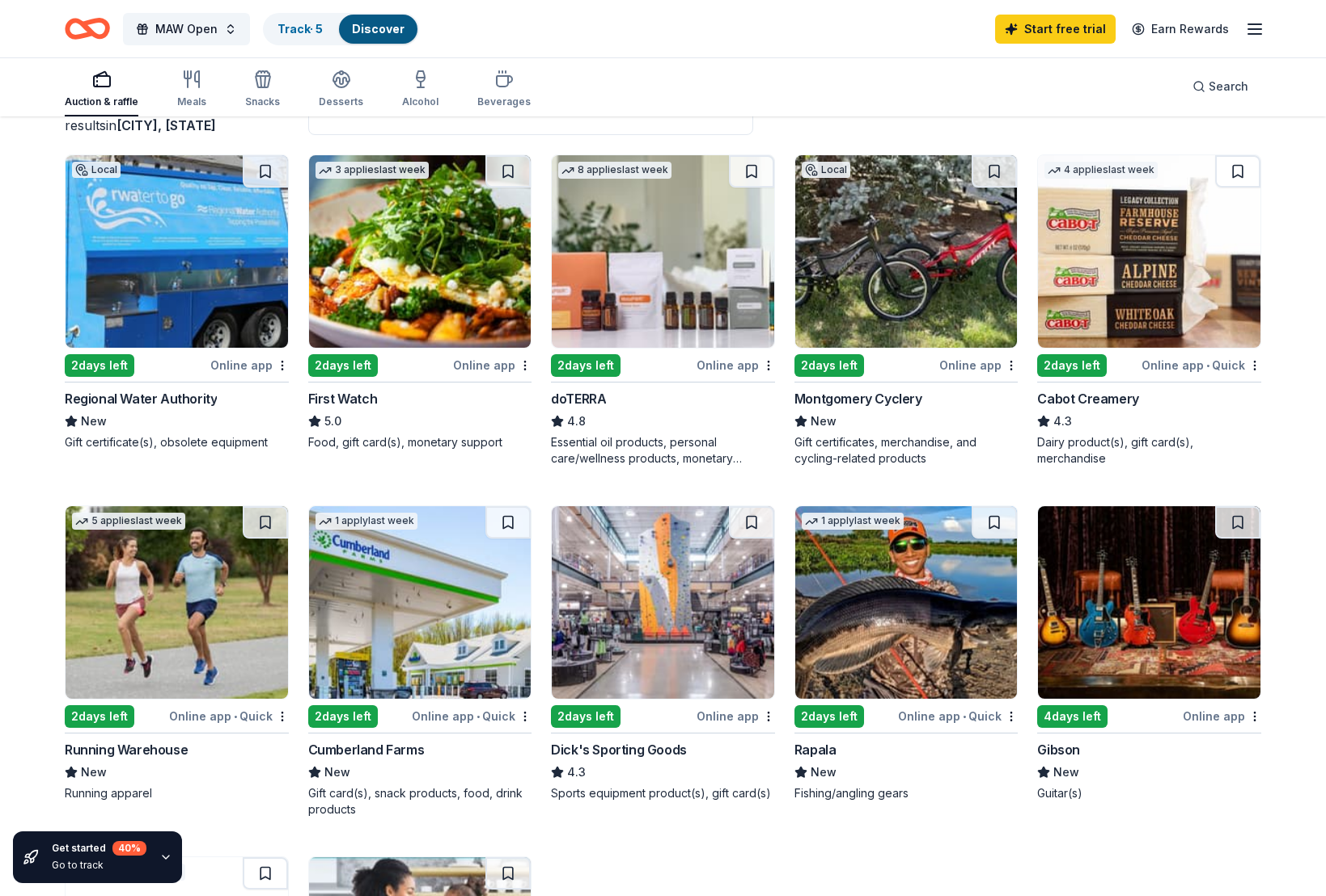 scroll, scrollTop: 0, scrollLeft: 0, axis: both 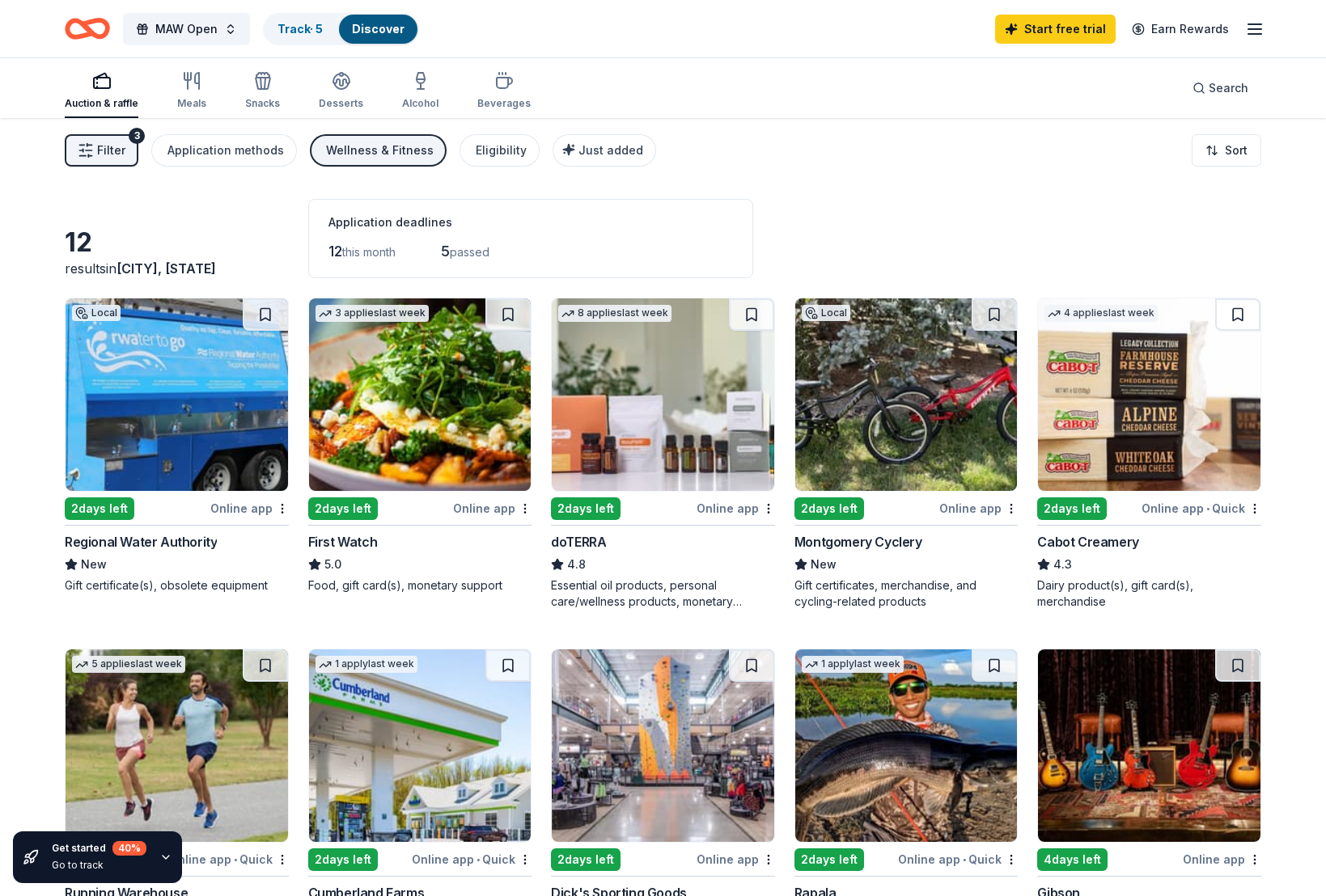 click on "Filter" at bounding box center [111, 150] 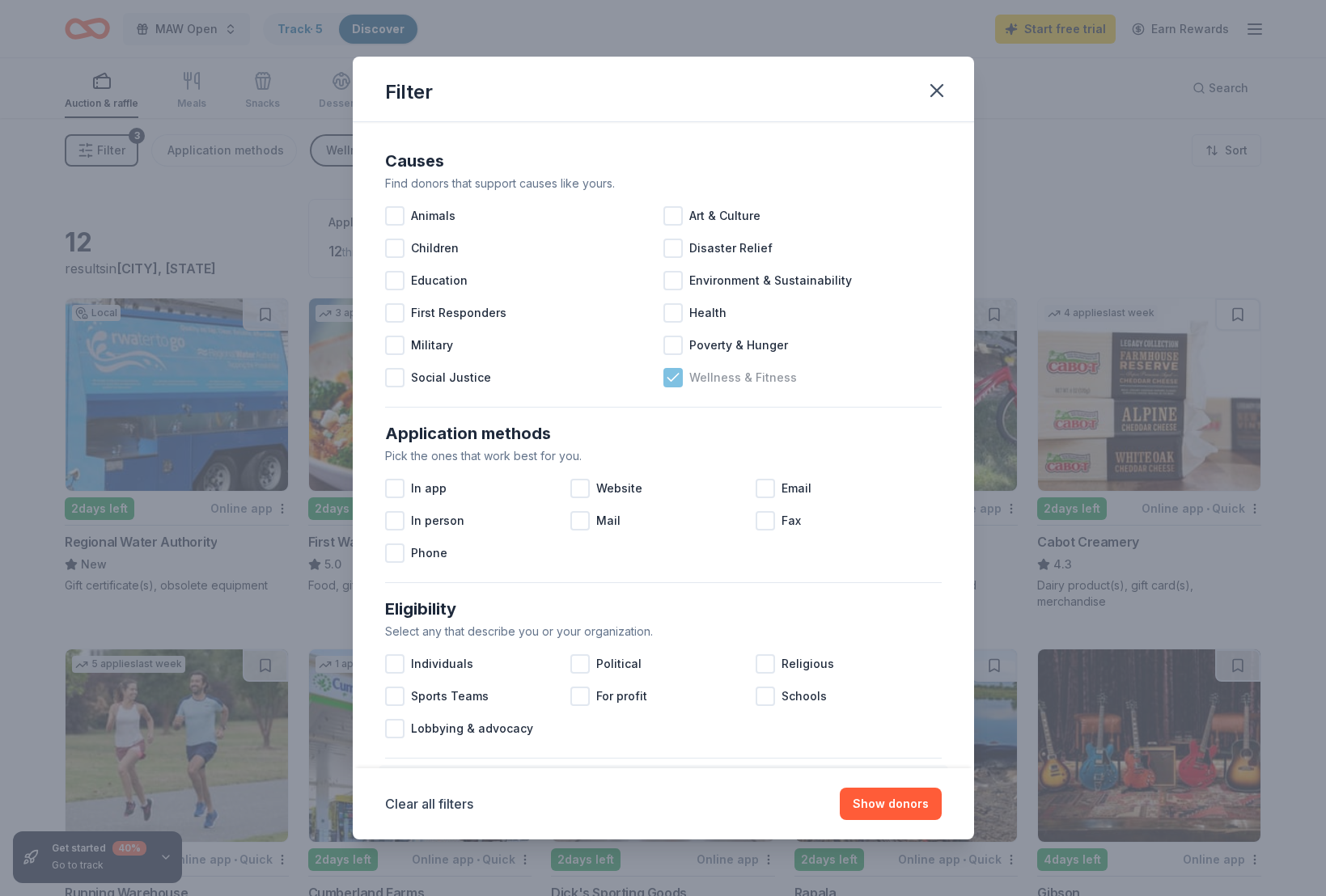 click 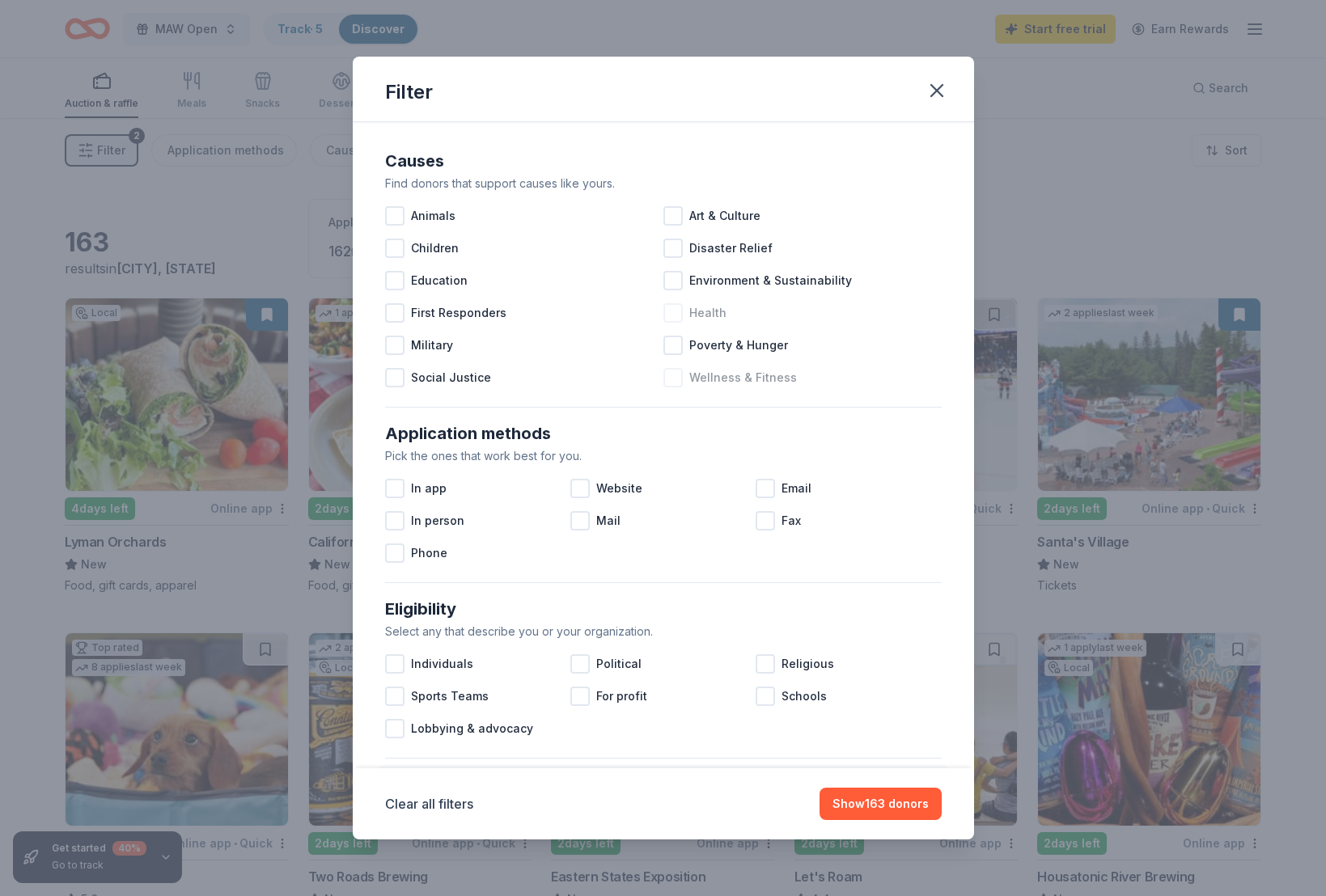 click at bounding box center [673, 313] 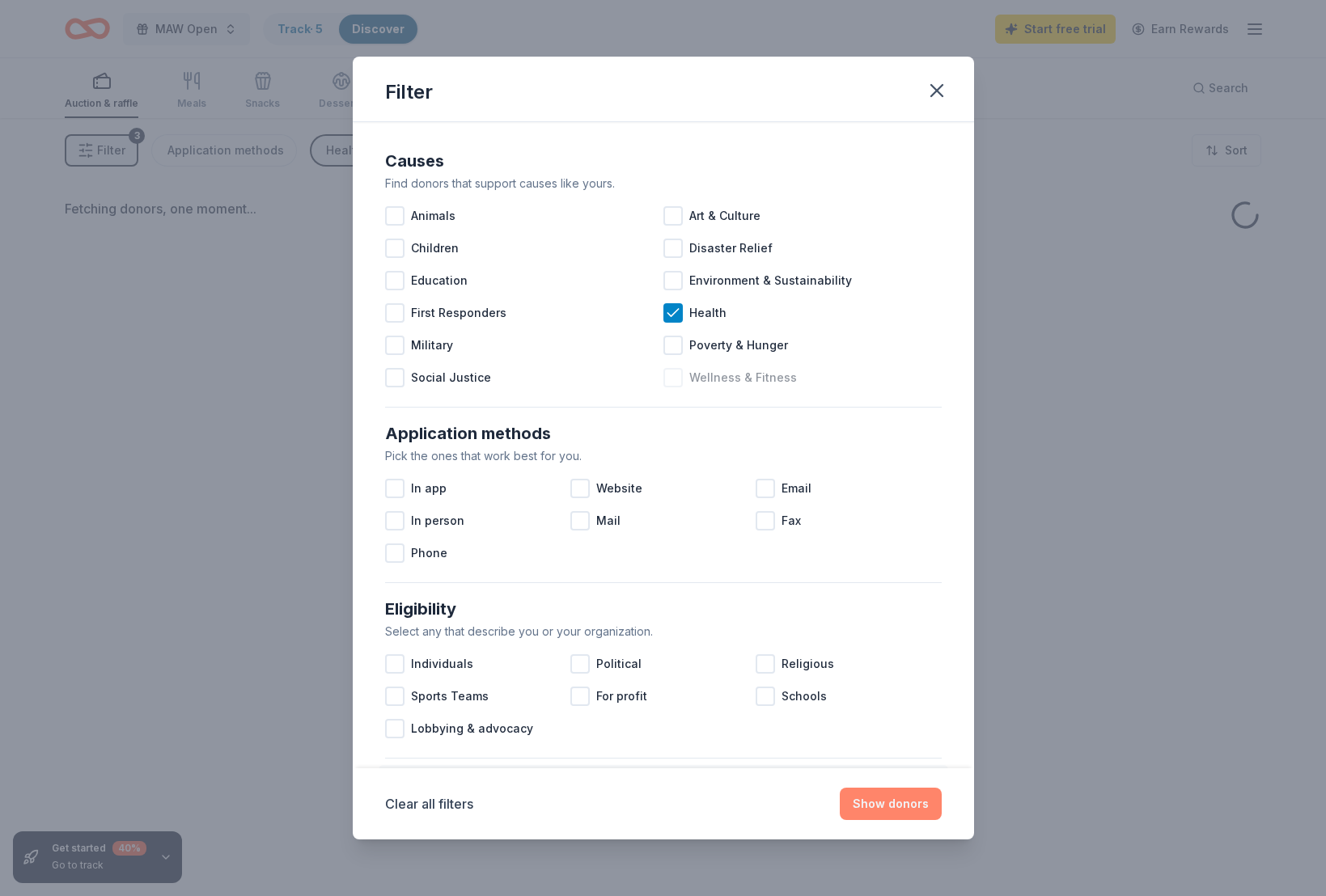 click on "Show    donors" at bounding box center (891, 804) 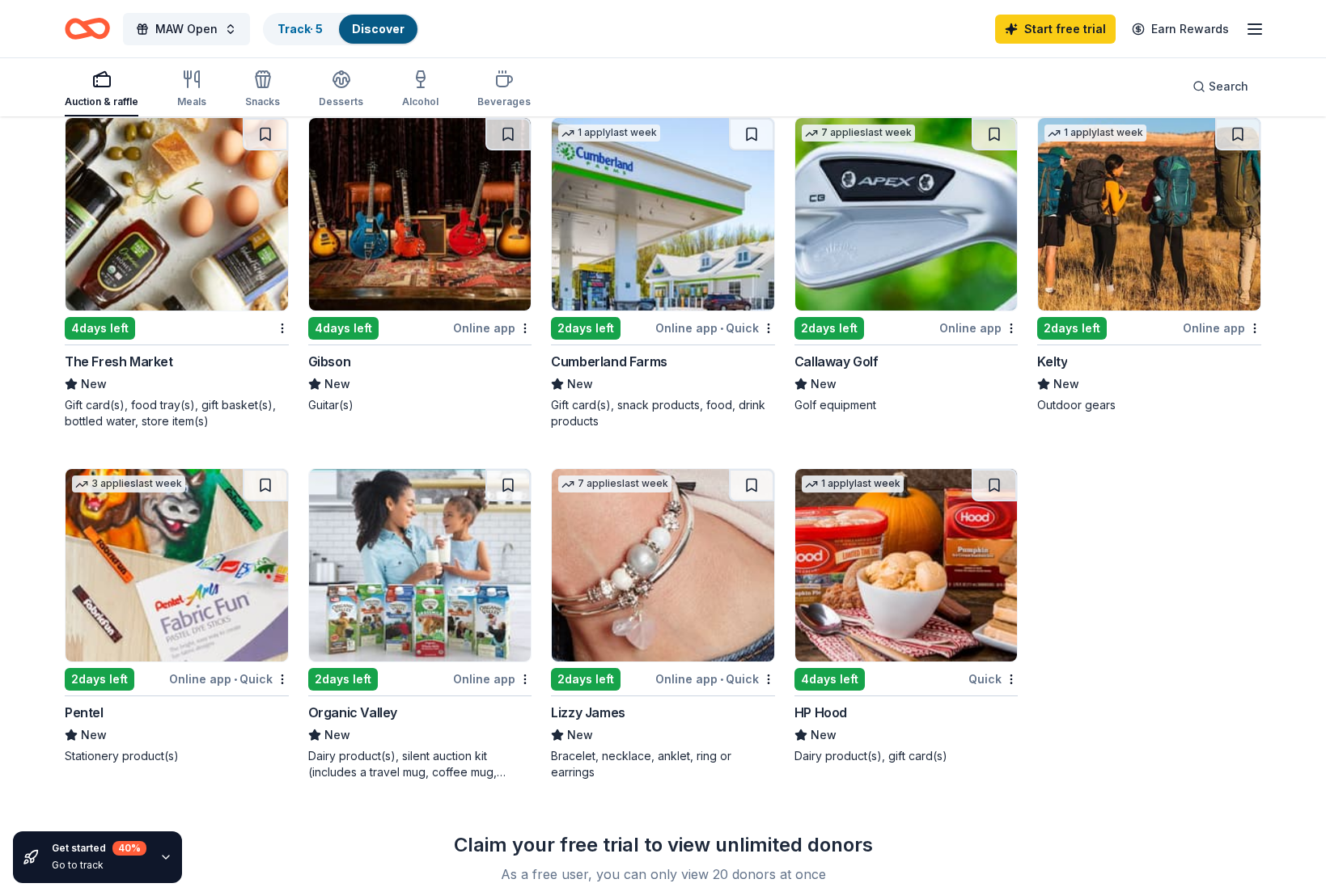 scroll, scrollTop: 535, scrollLeft: 0, axis: vertical 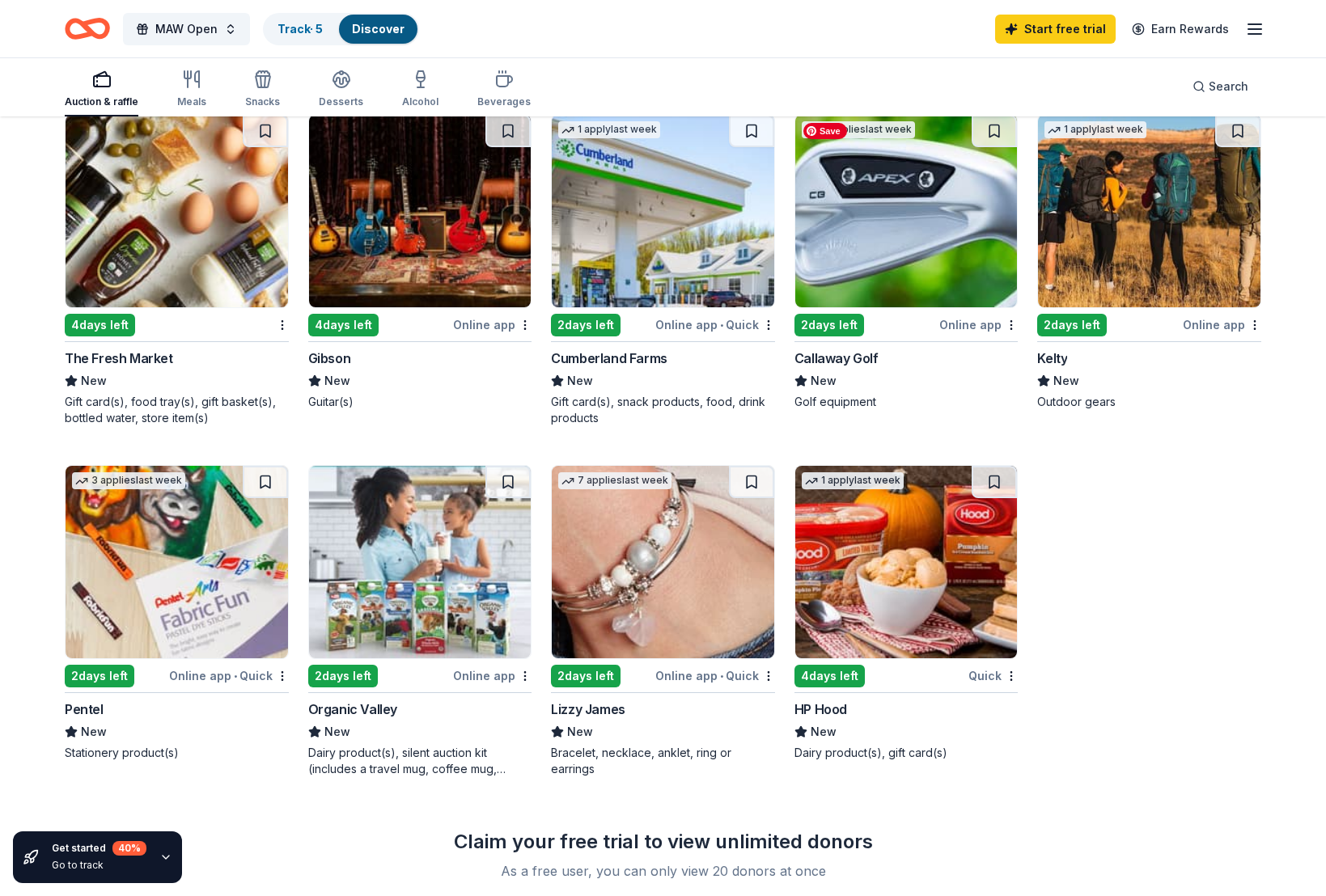 click at bounding box center (906, 211) 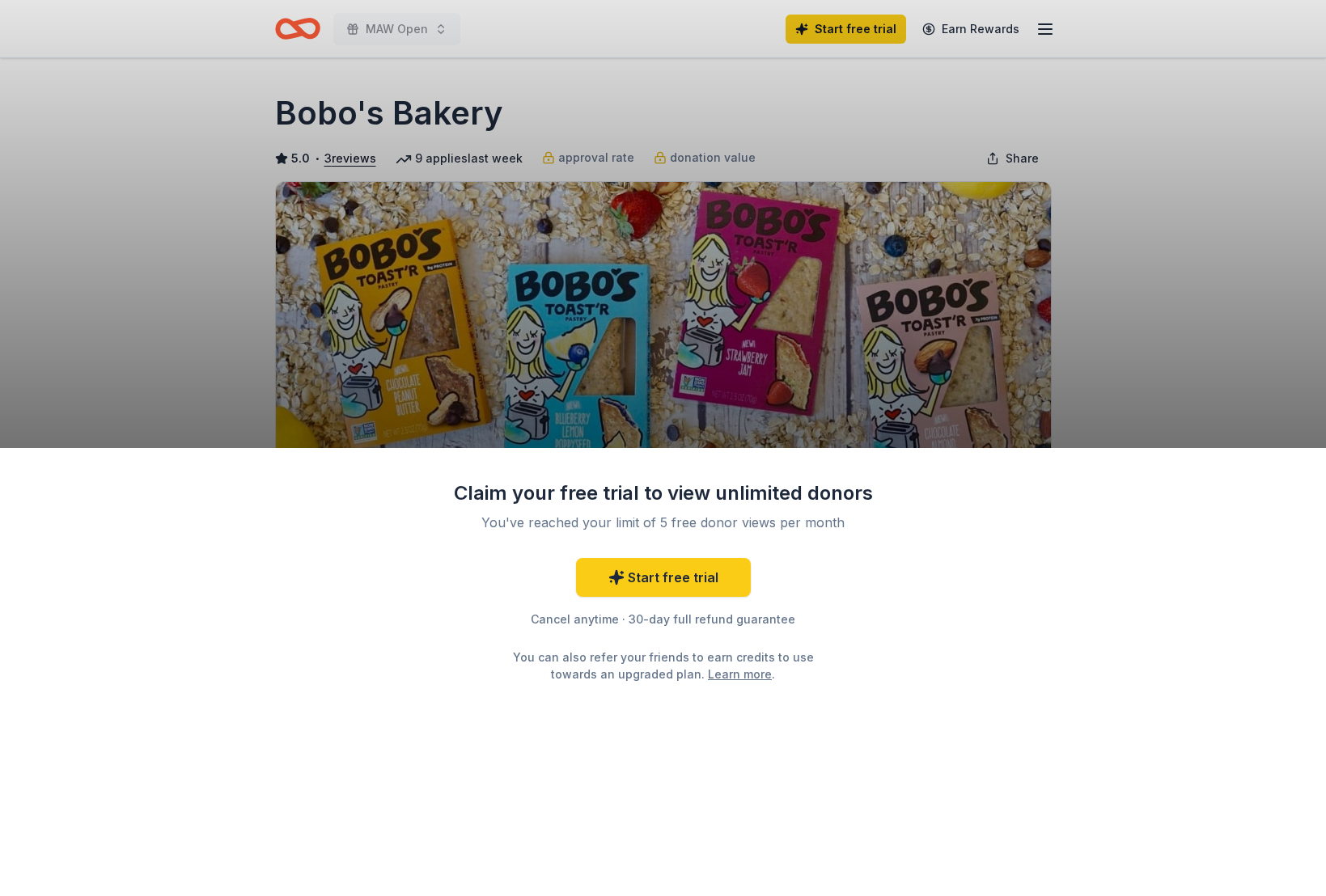 scroll, scrollTop: 0, scrollLeft: 0, axis: both 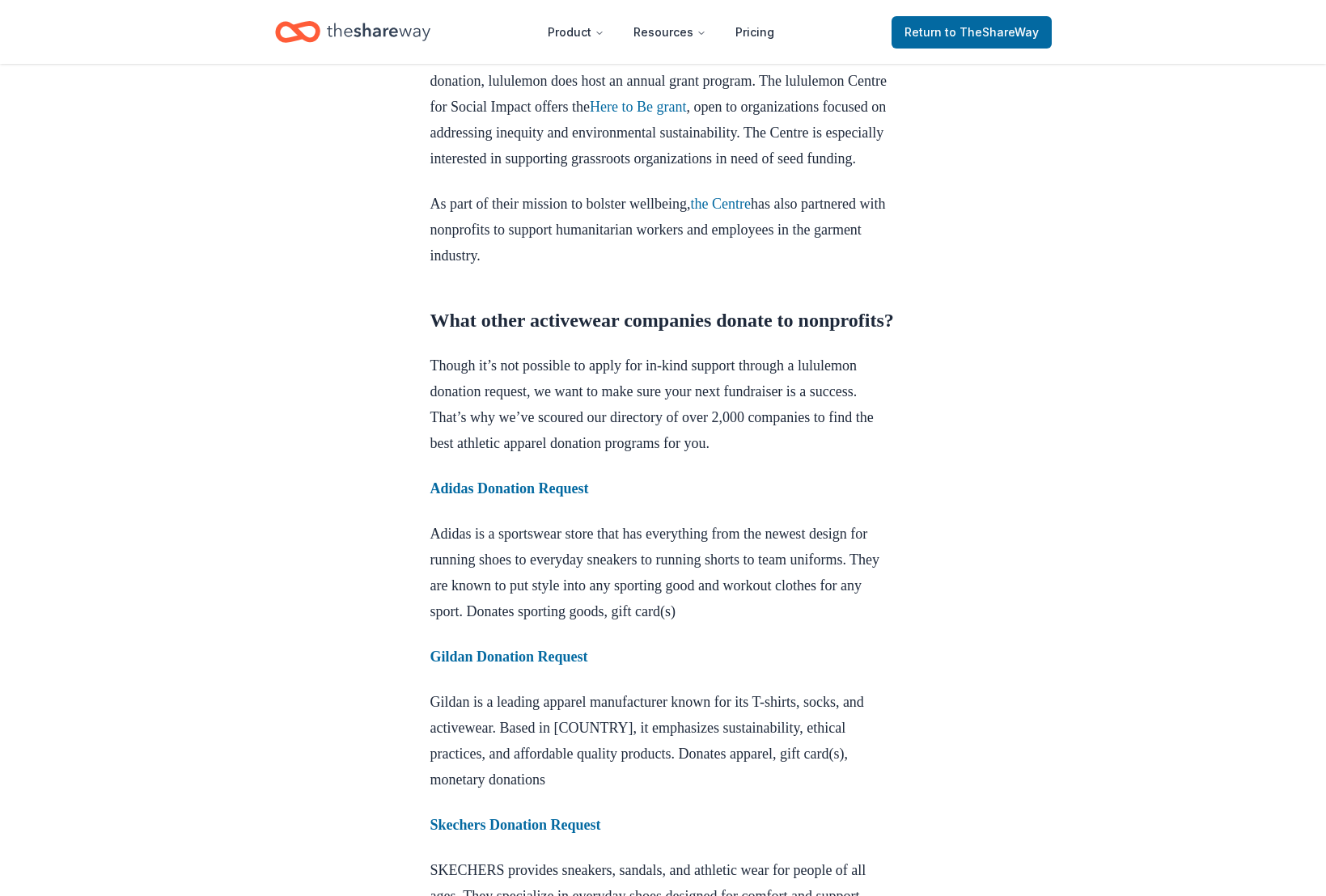 click 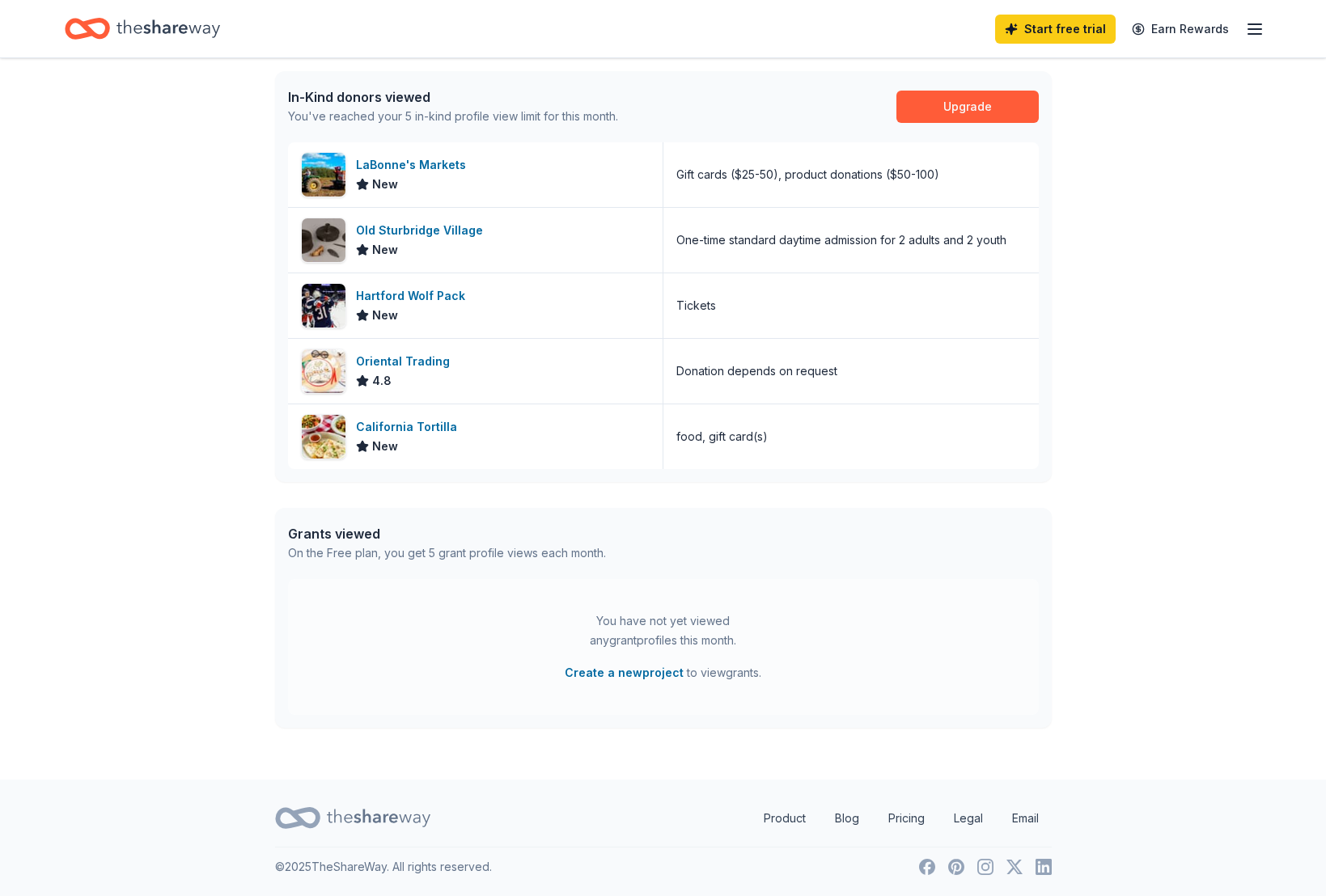 scroll, scrollTop: 0, scrollLeft: 0, axis: both 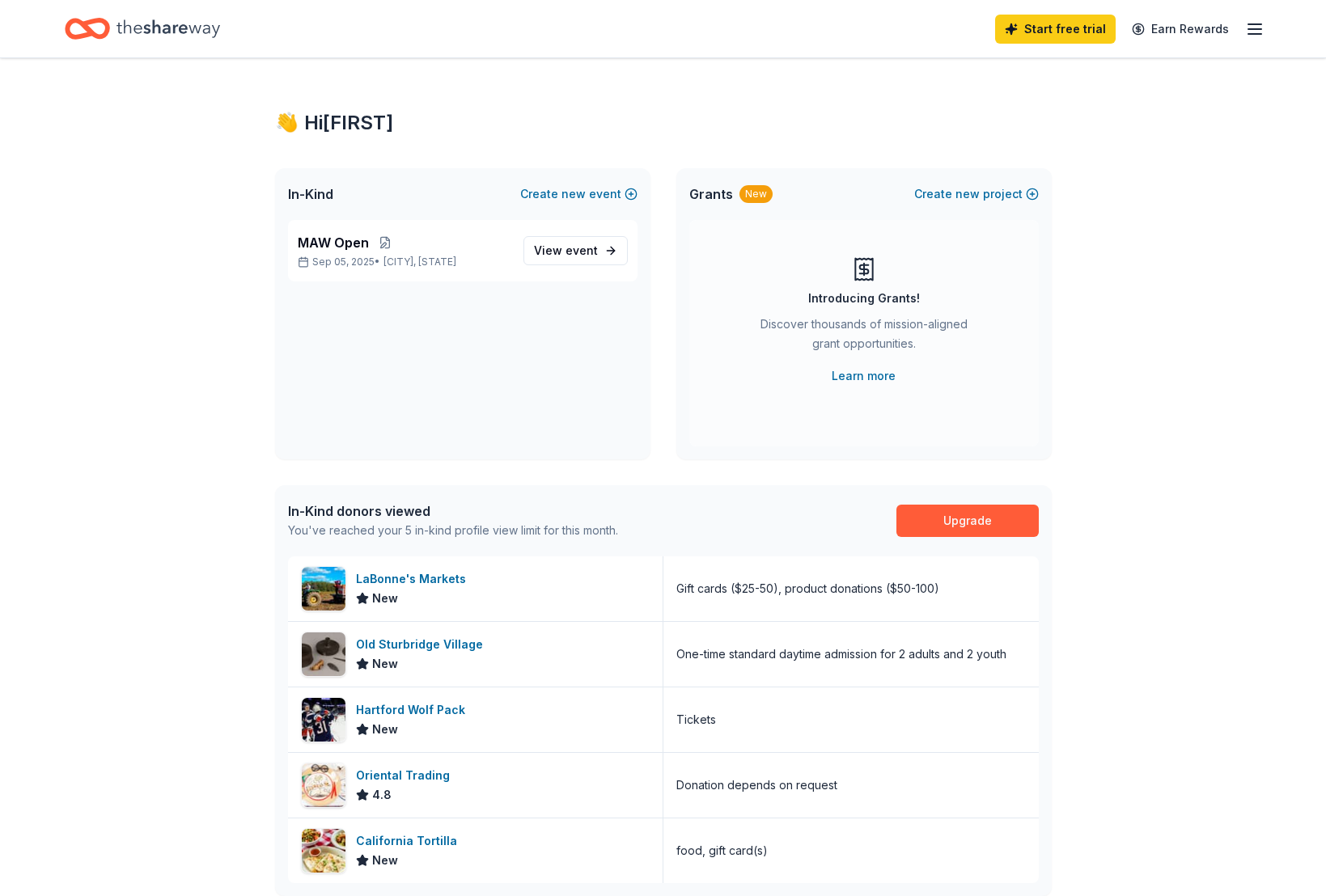click at bounding box center [142, 28] 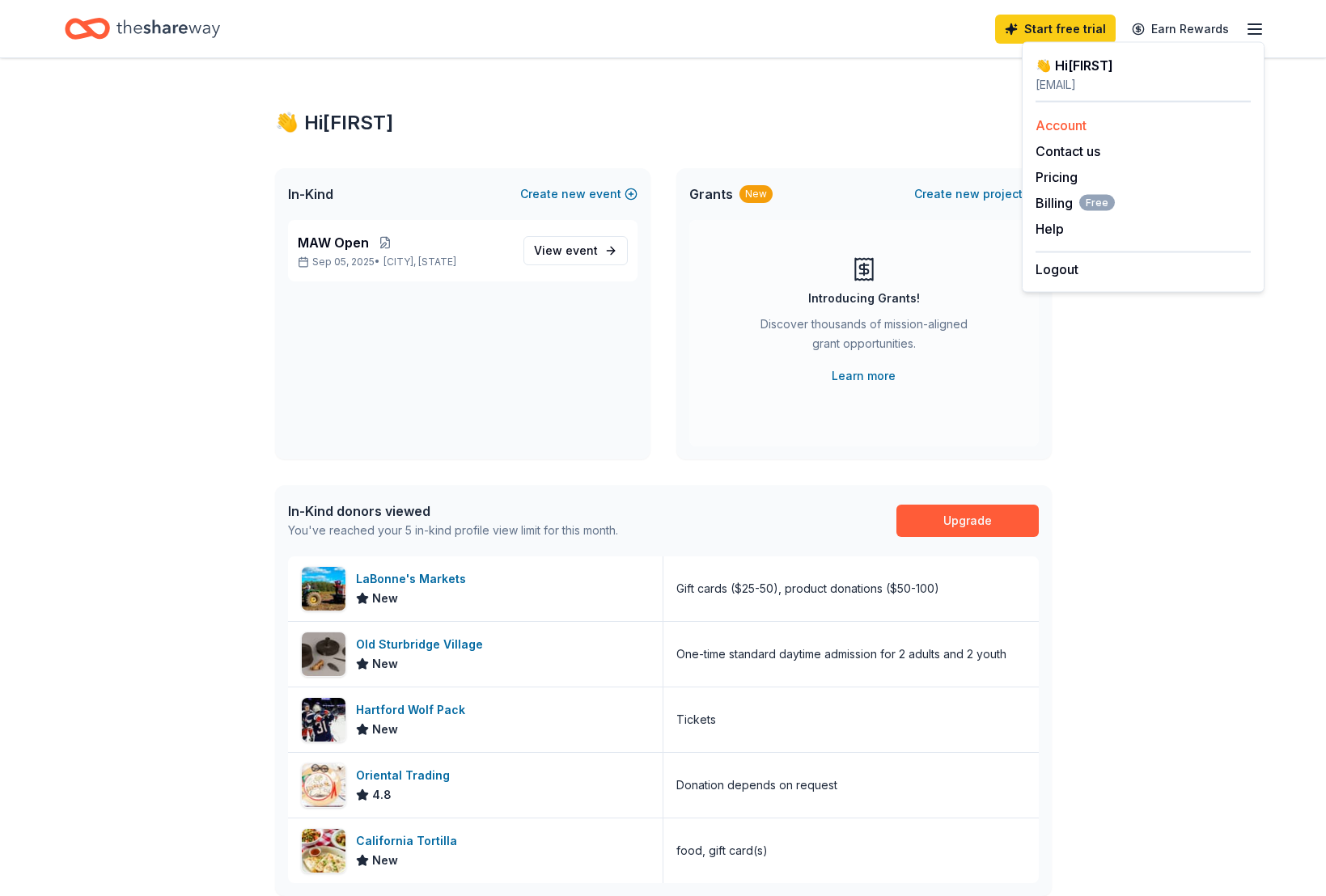 click on "Account" at bounding box center [1061, 125] 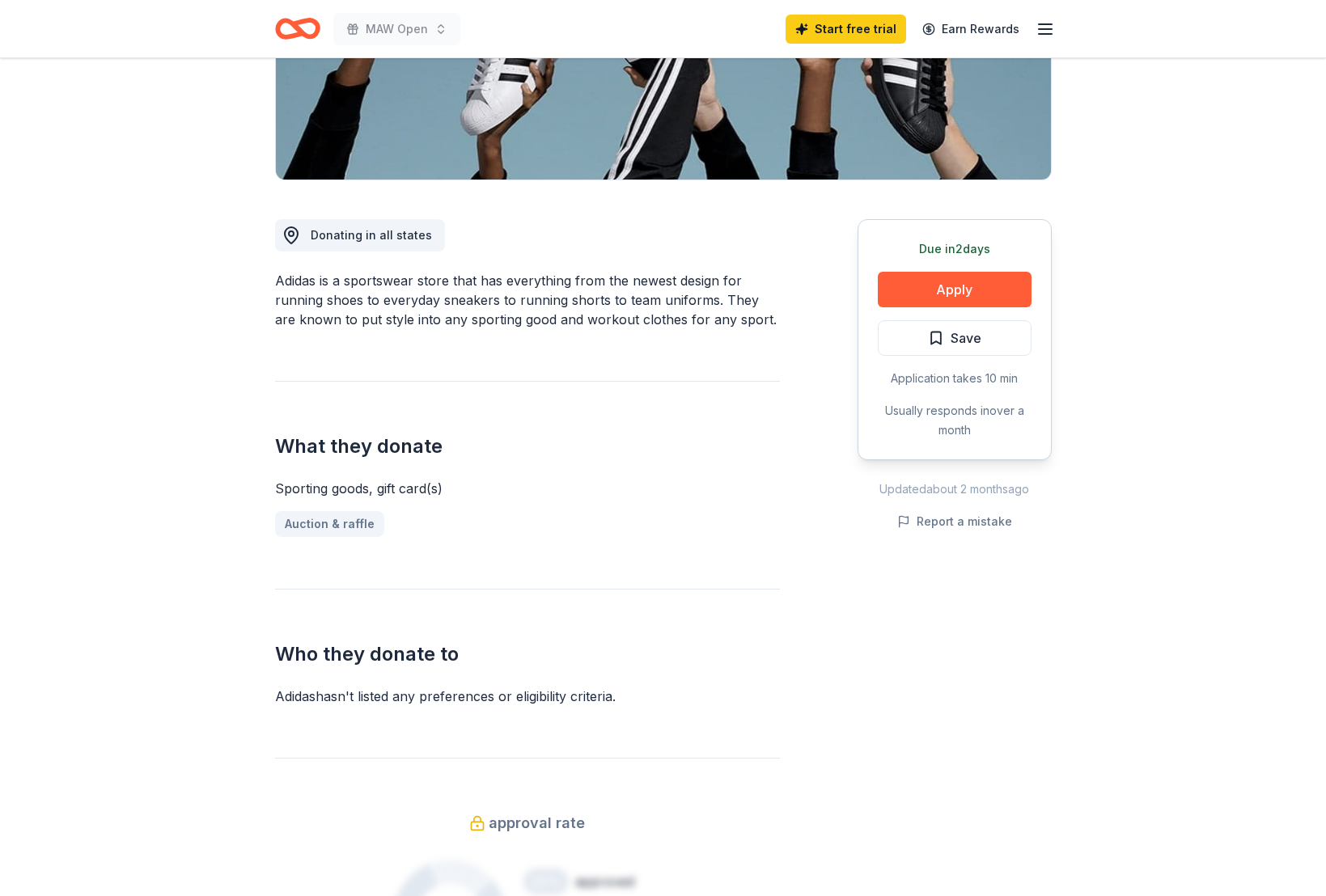 scroll, scrollTop: 313, scrollLeft: 0, axis: vertical 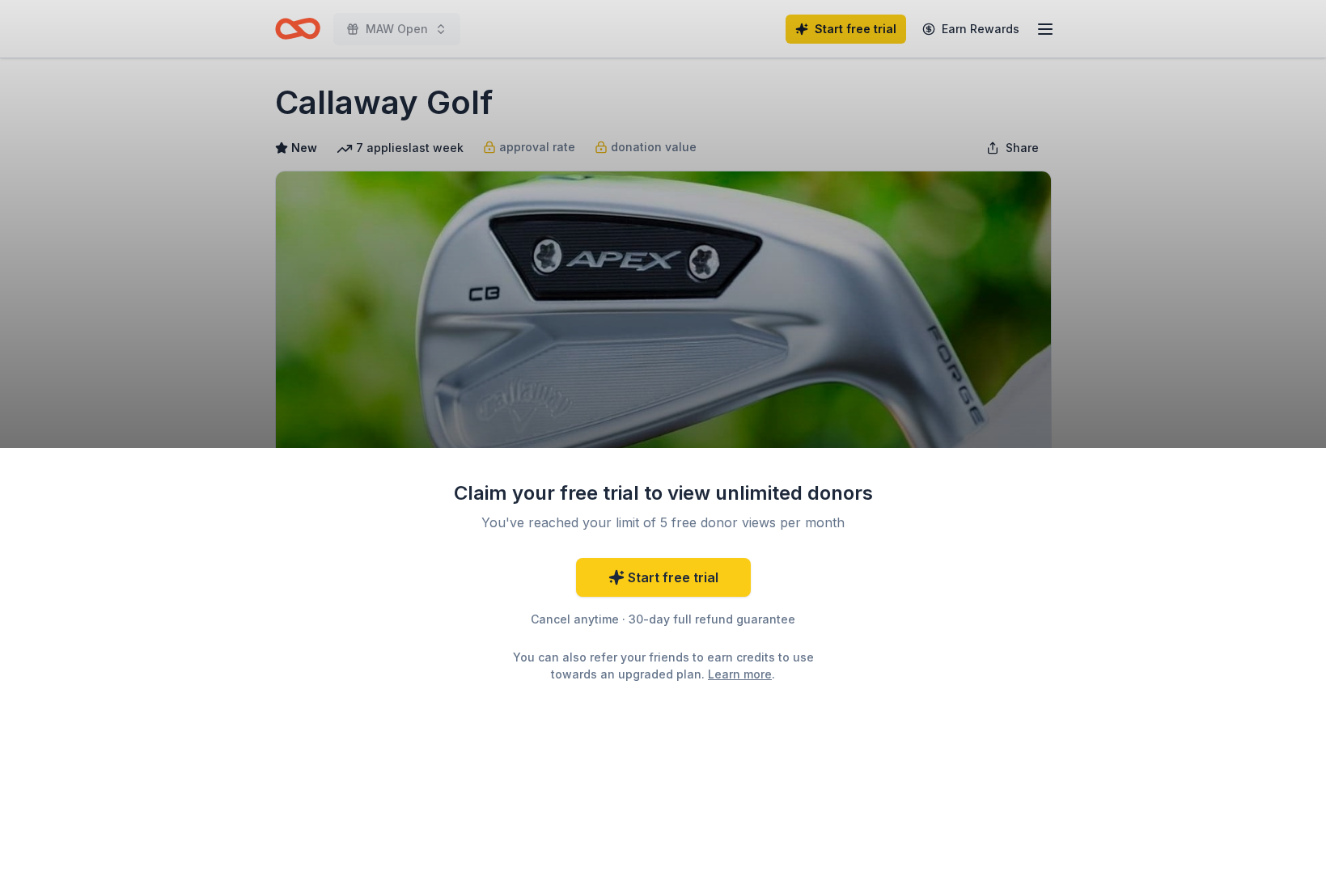 drag, startPoint x: 505, startPoint y: 103, endPoint x: 294, endPoint y: 87, distance: 211.60577 